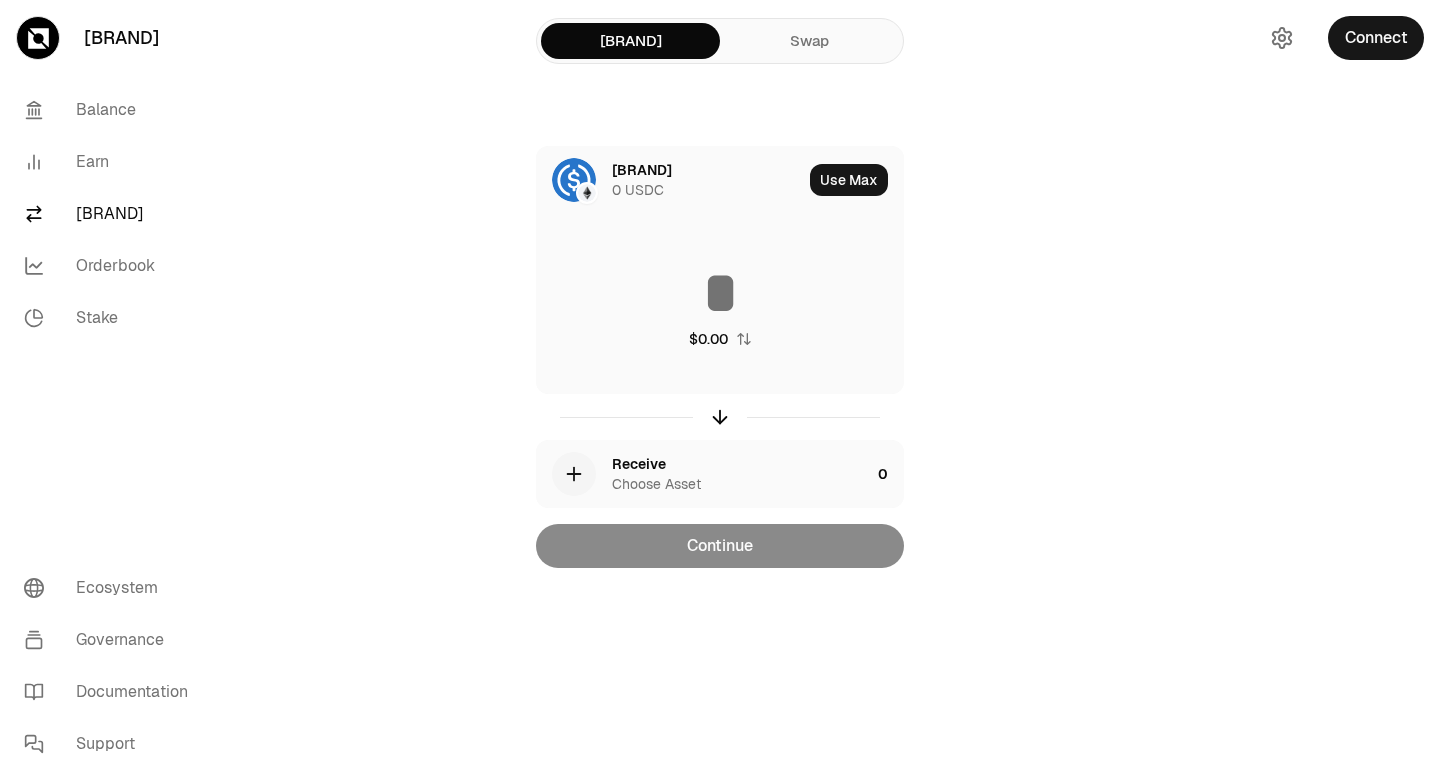 scroll, scrollTop: 0, scrollLeft: 0, axis: both 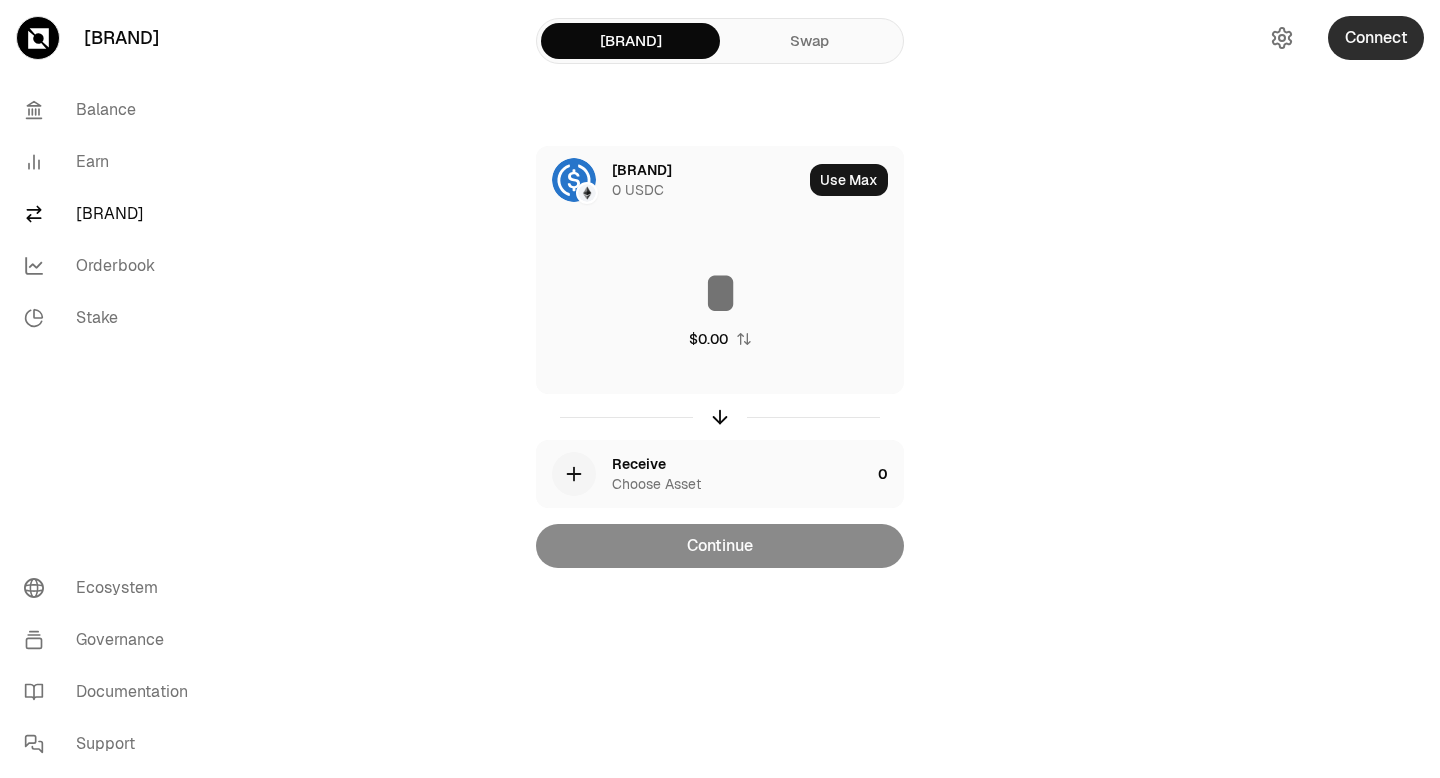click on "Connect" at bounding box center (1376, 38) 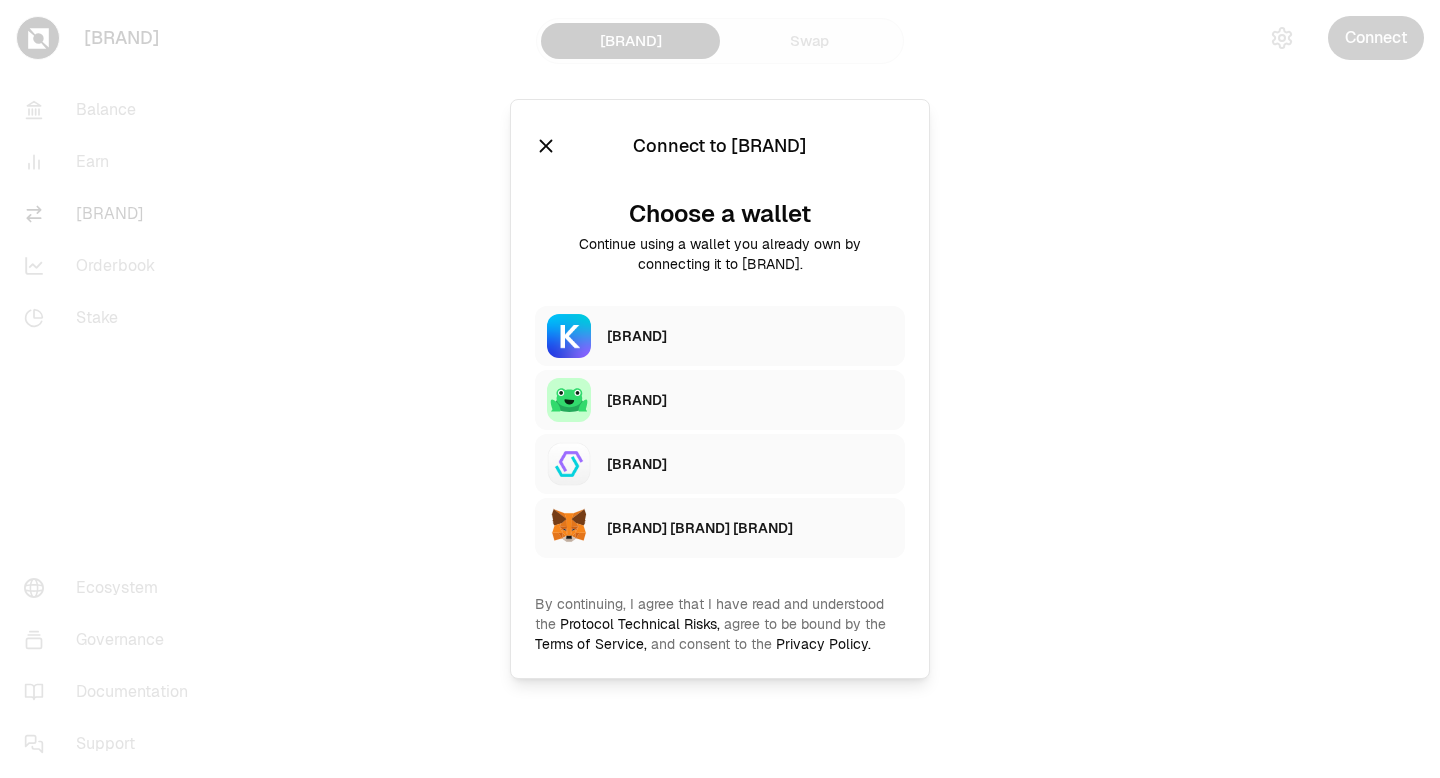 click on "[BRAND]" at bounding box center (750, 336) 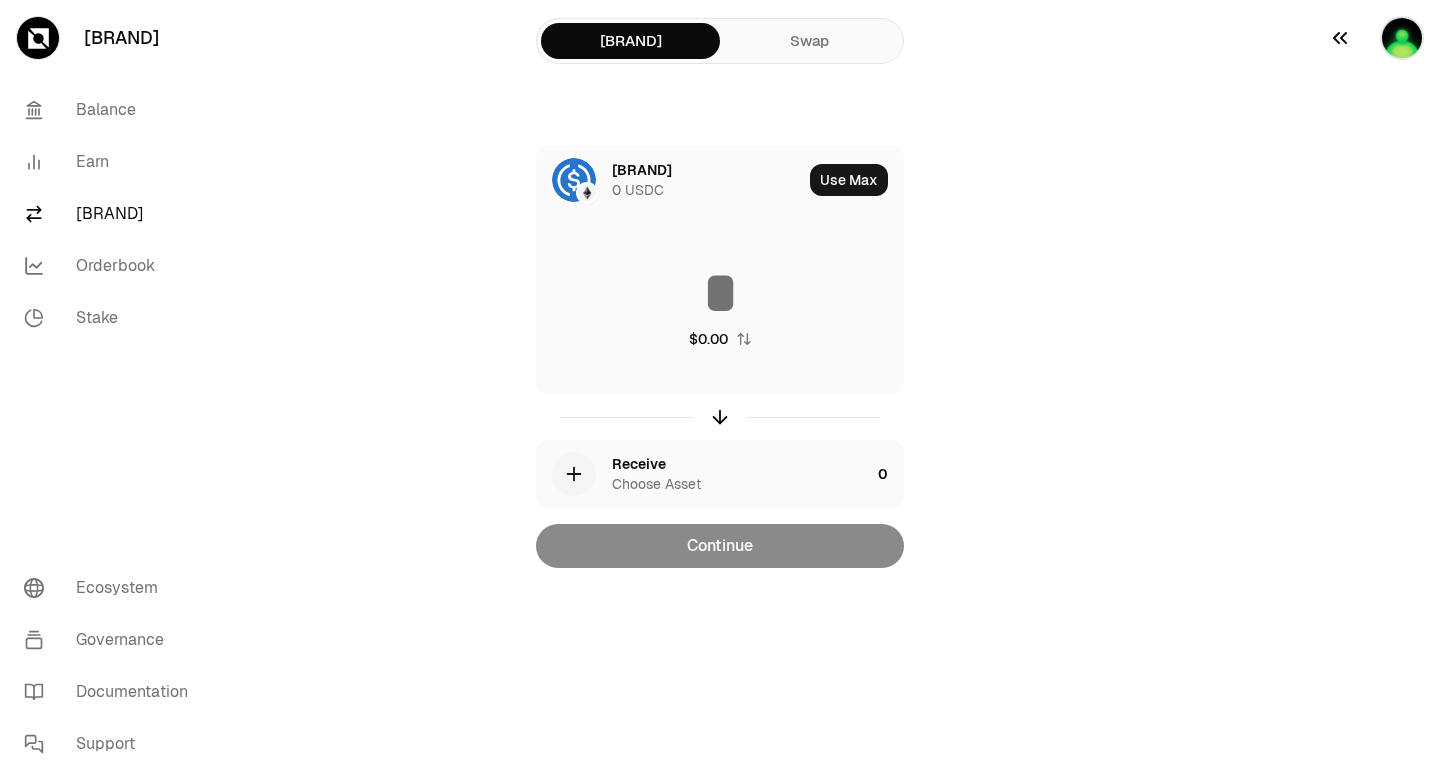 click at bounding box center [1402, 38] 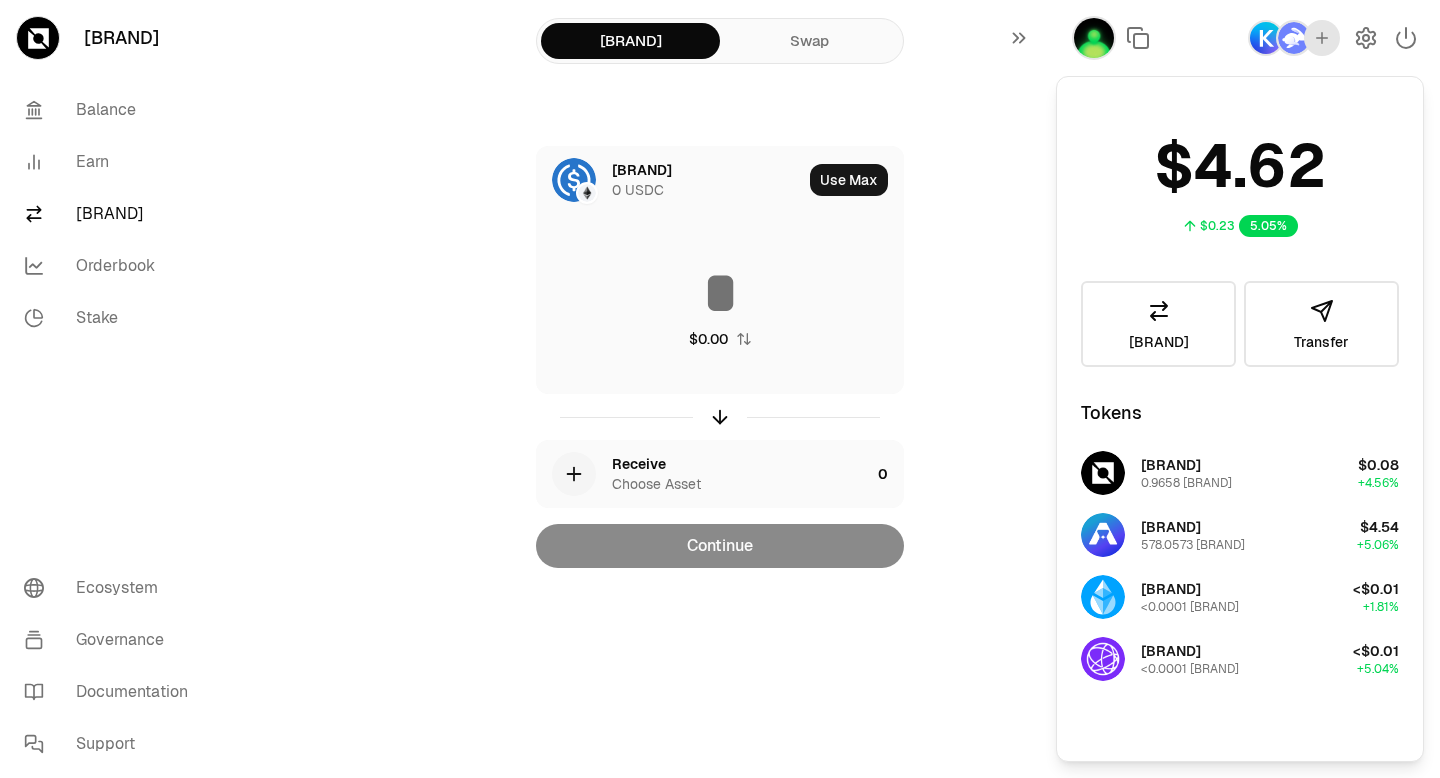 click at bounding box center (1294, 38) 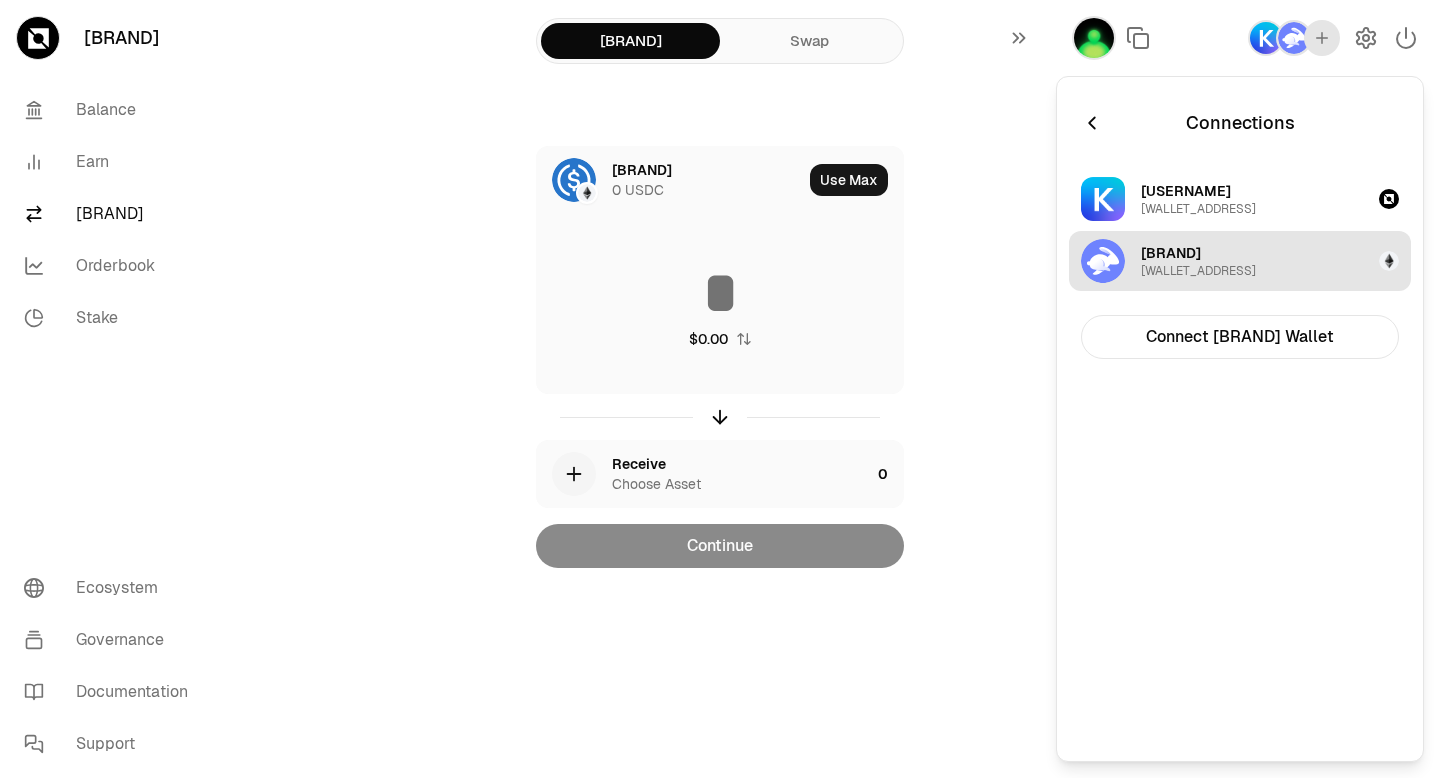 click on "[BRAND]" at bounding box center [1171, 253] 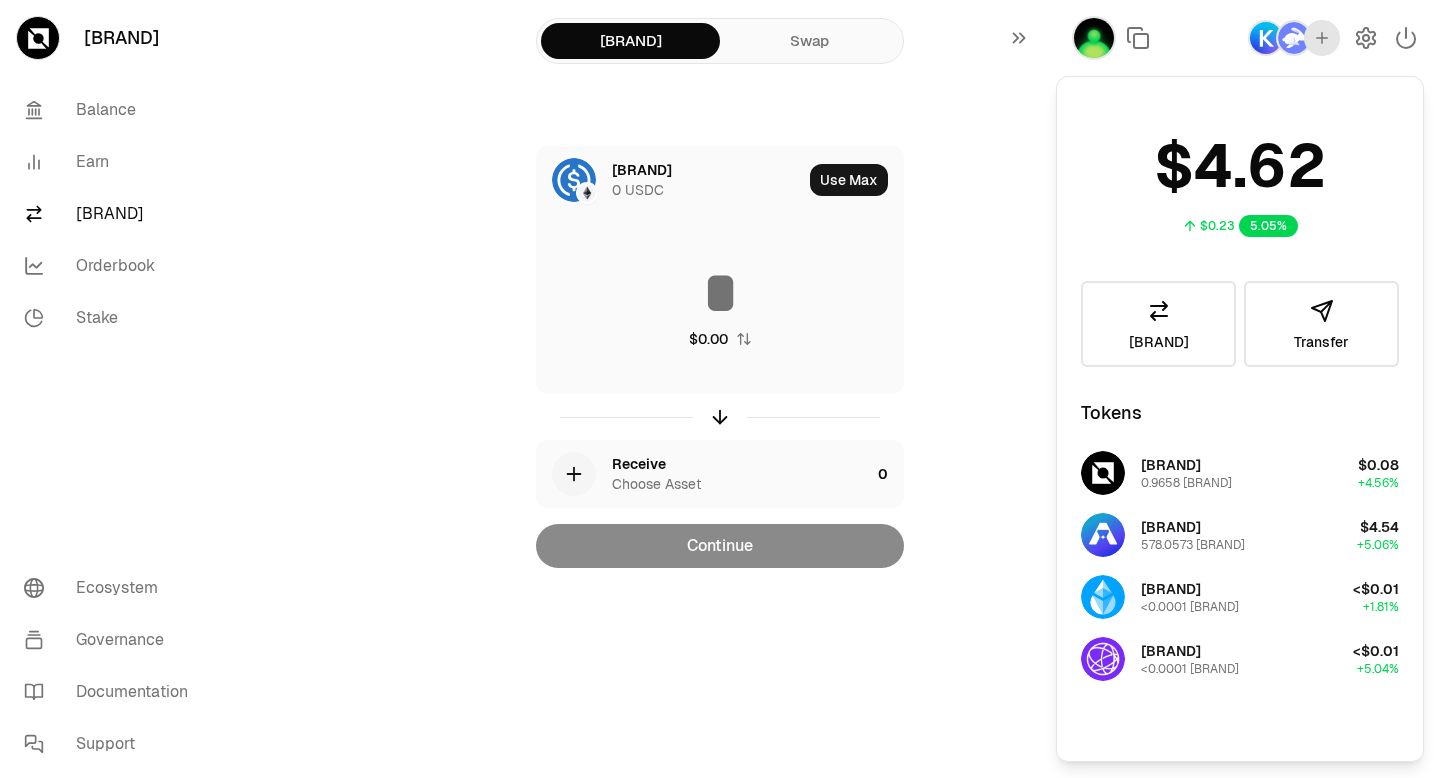 click on "[BRAND] 0 [BRAND] Use Max $0.00 Receive Choose Asset 0 Continue" at bounding box center [720, 357] 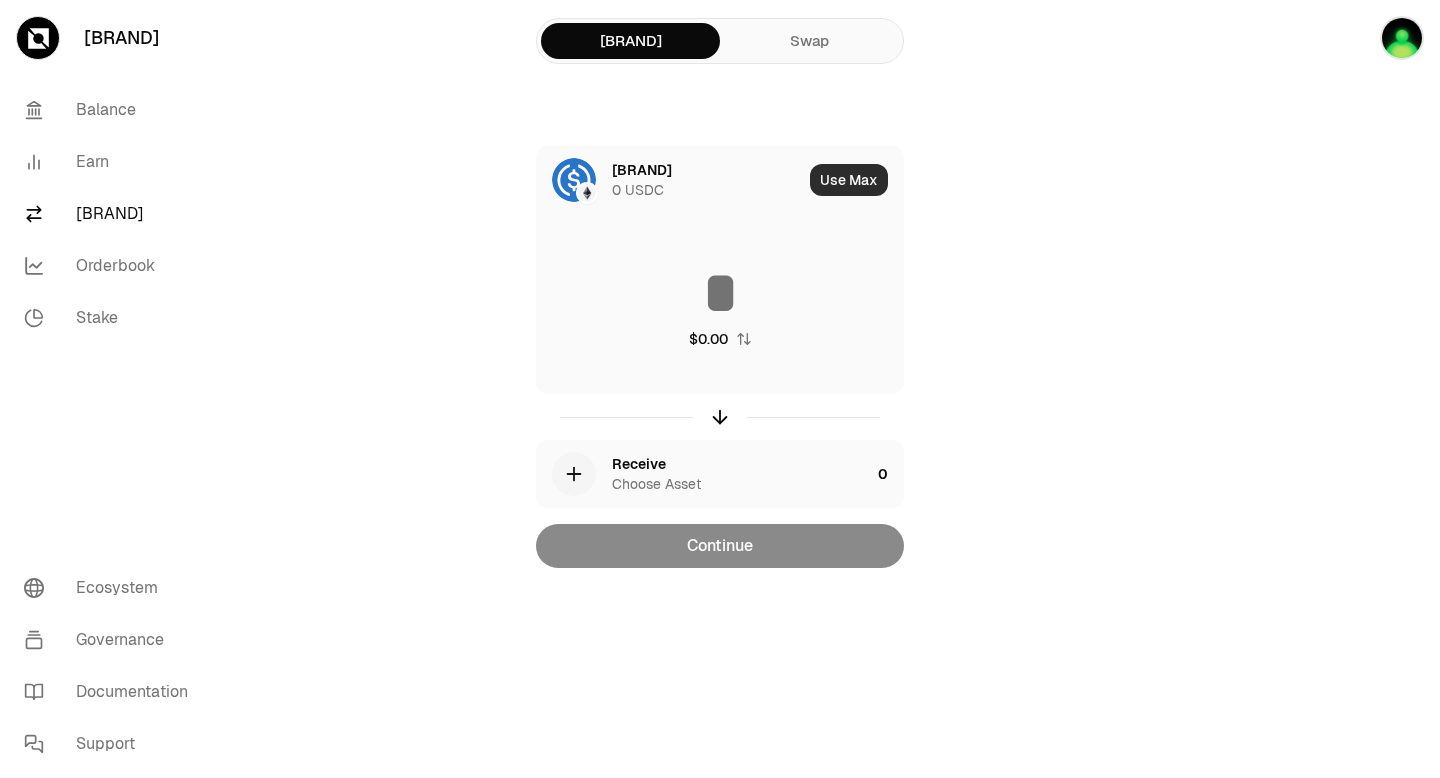 click on "Use Max" at bounding box center [849, 180] 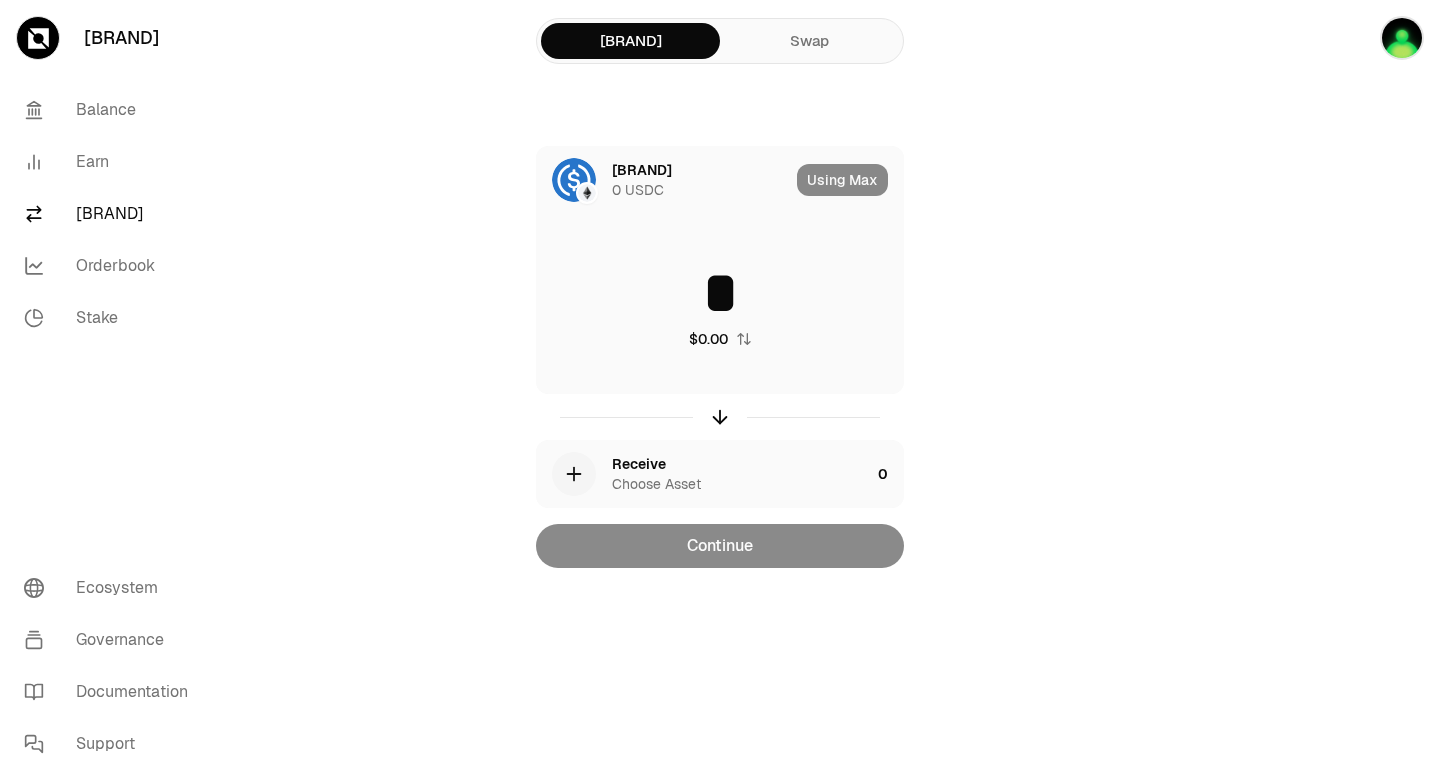 click on "0 USDC" at bounding box center (638, 190) 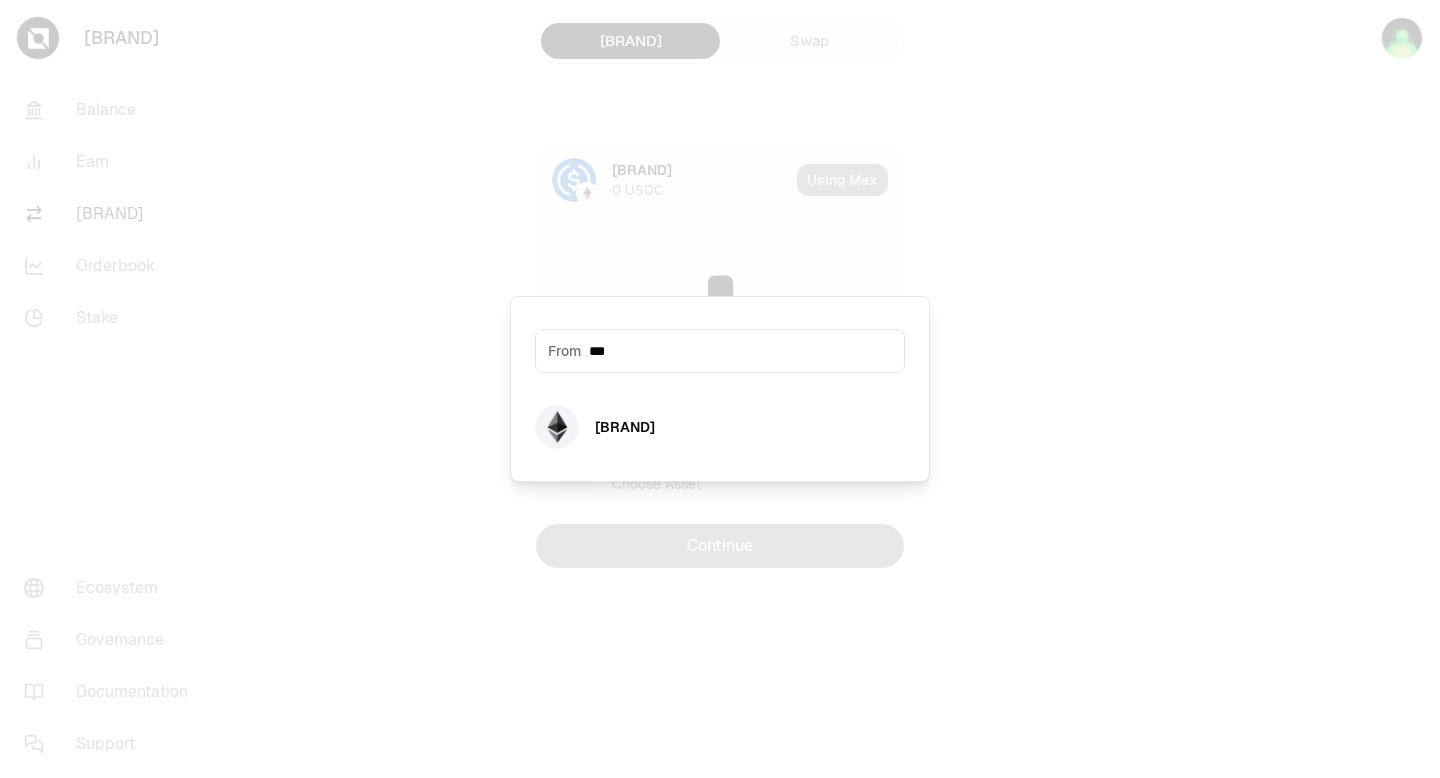 type on "***" 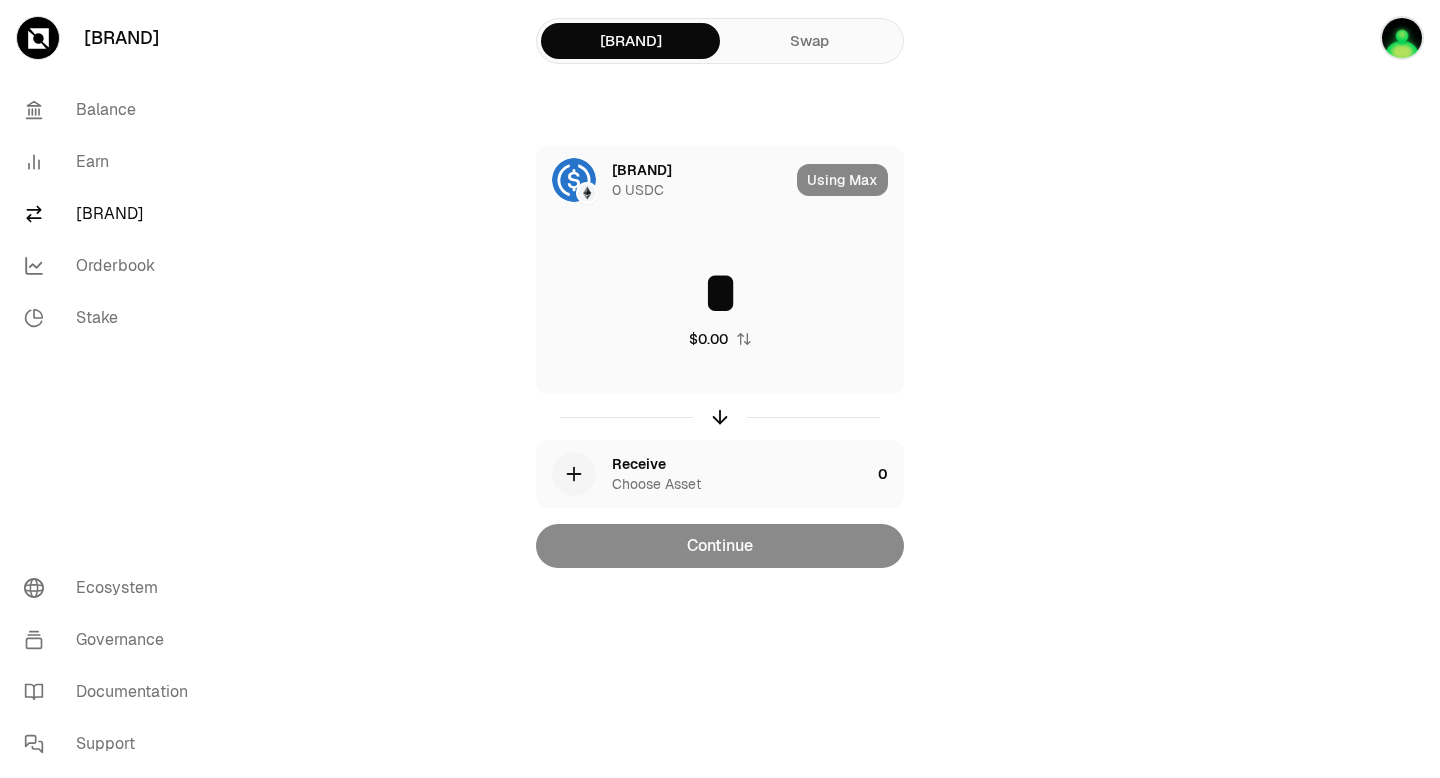 click on "Using Max" at bounding box center (850, 180) 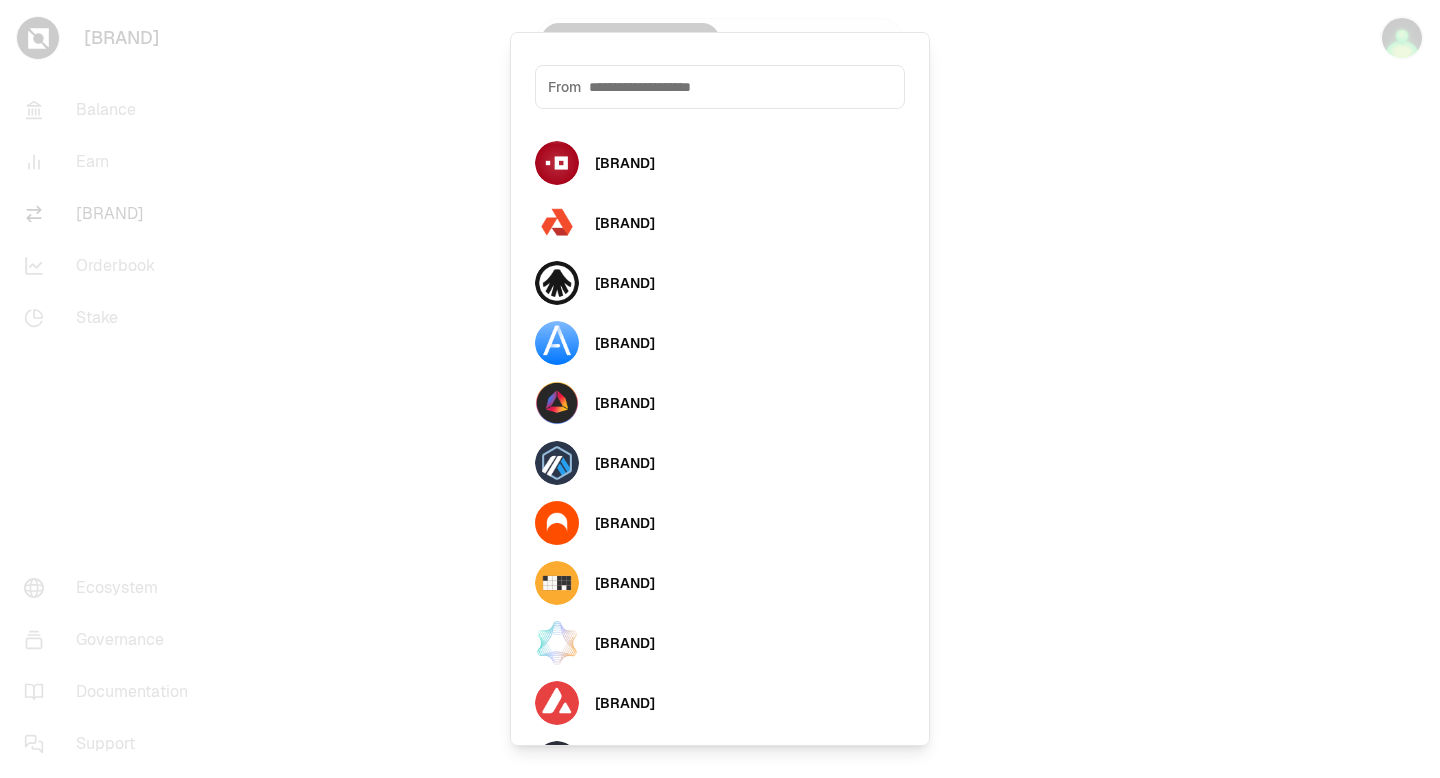 click at bounding box center (720, 389) 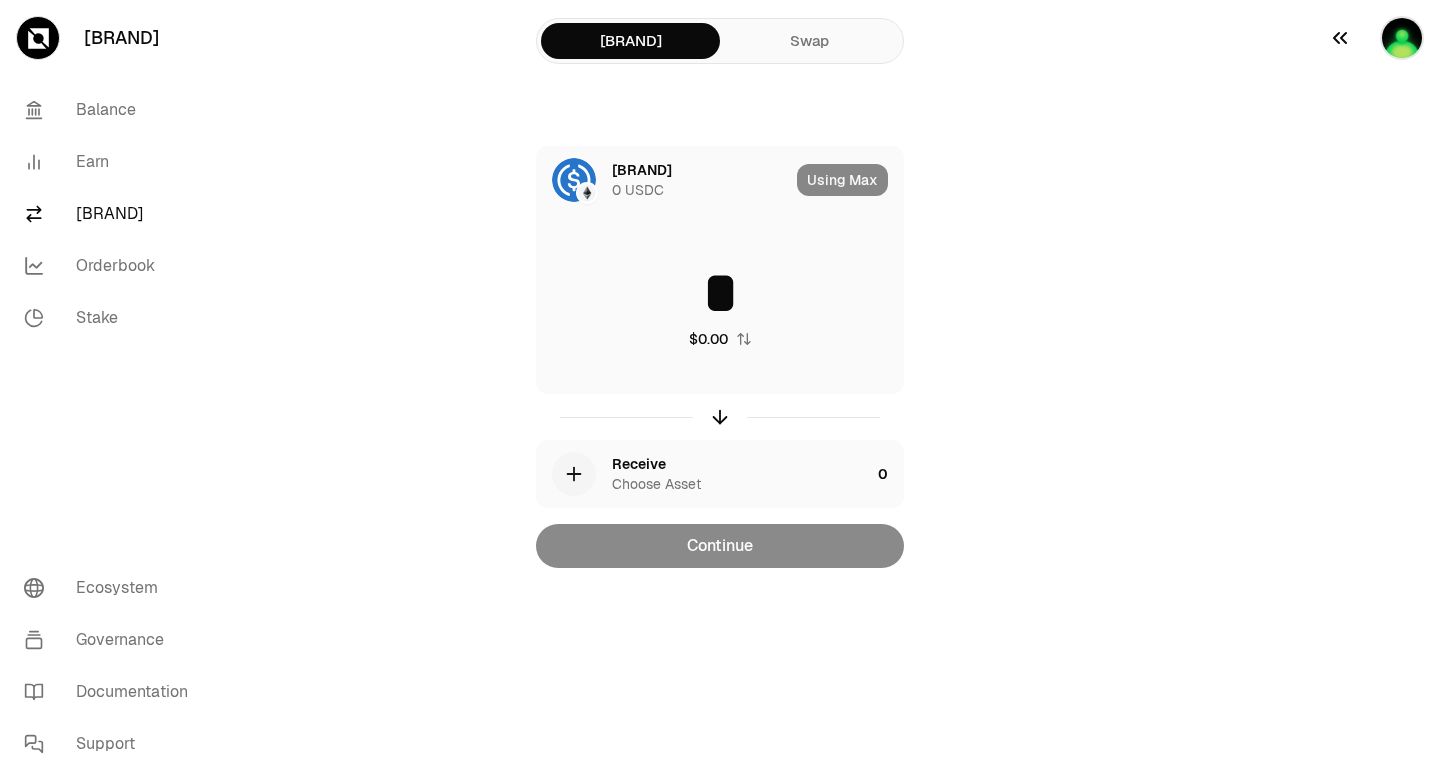 click at bounding box center [1376, 38] 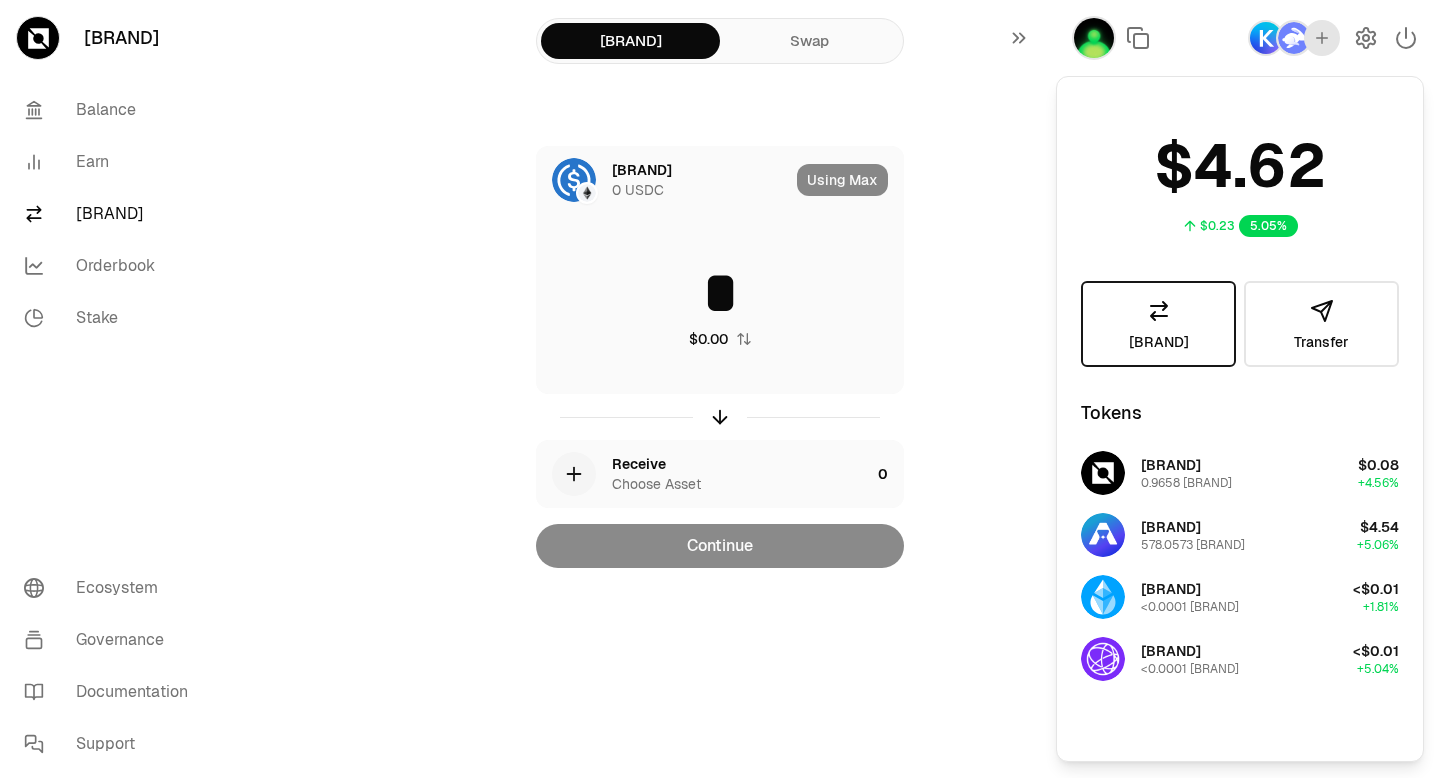 click on "[BRAND]" at bounding box center [1158, 324] 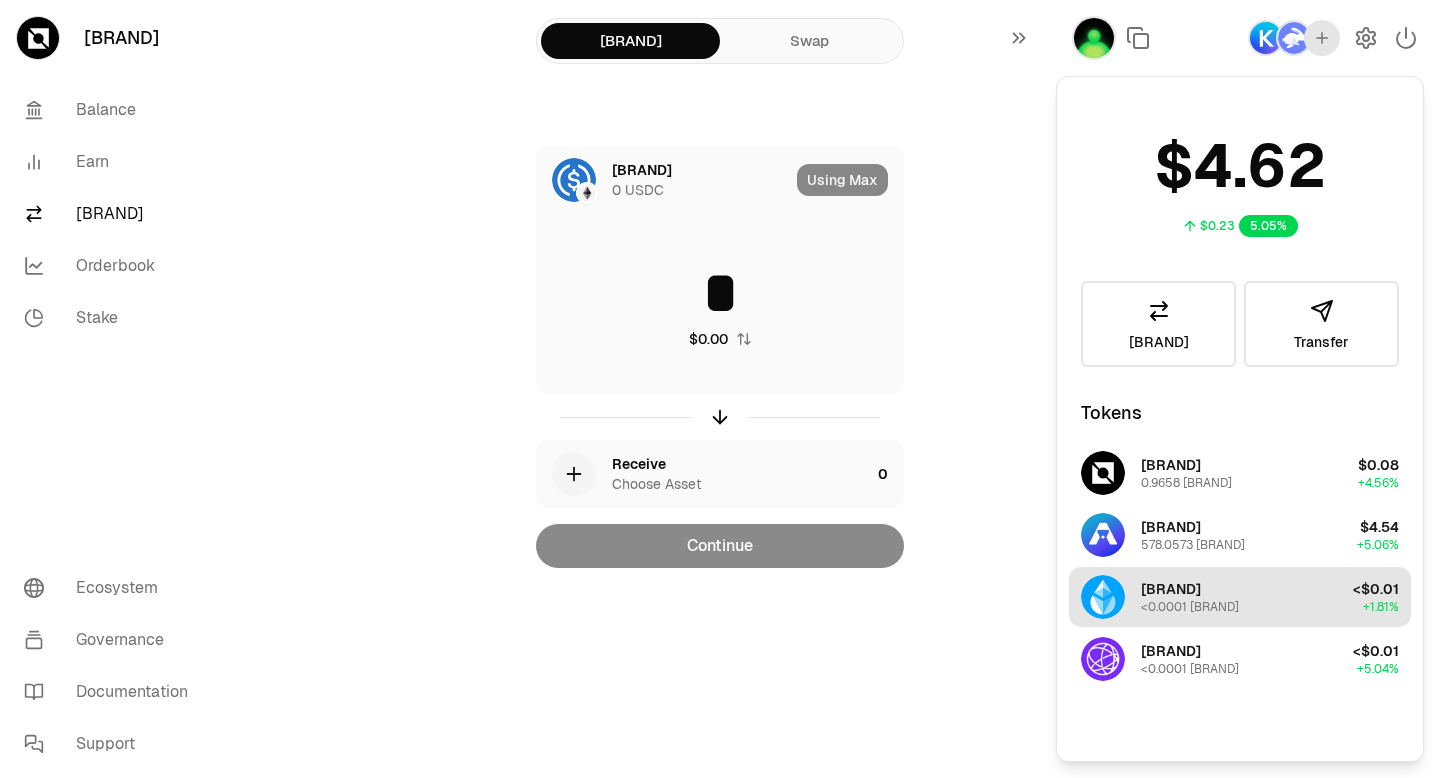click on "<0.0001 [BRAND]" at bounding box center [1190, 607] 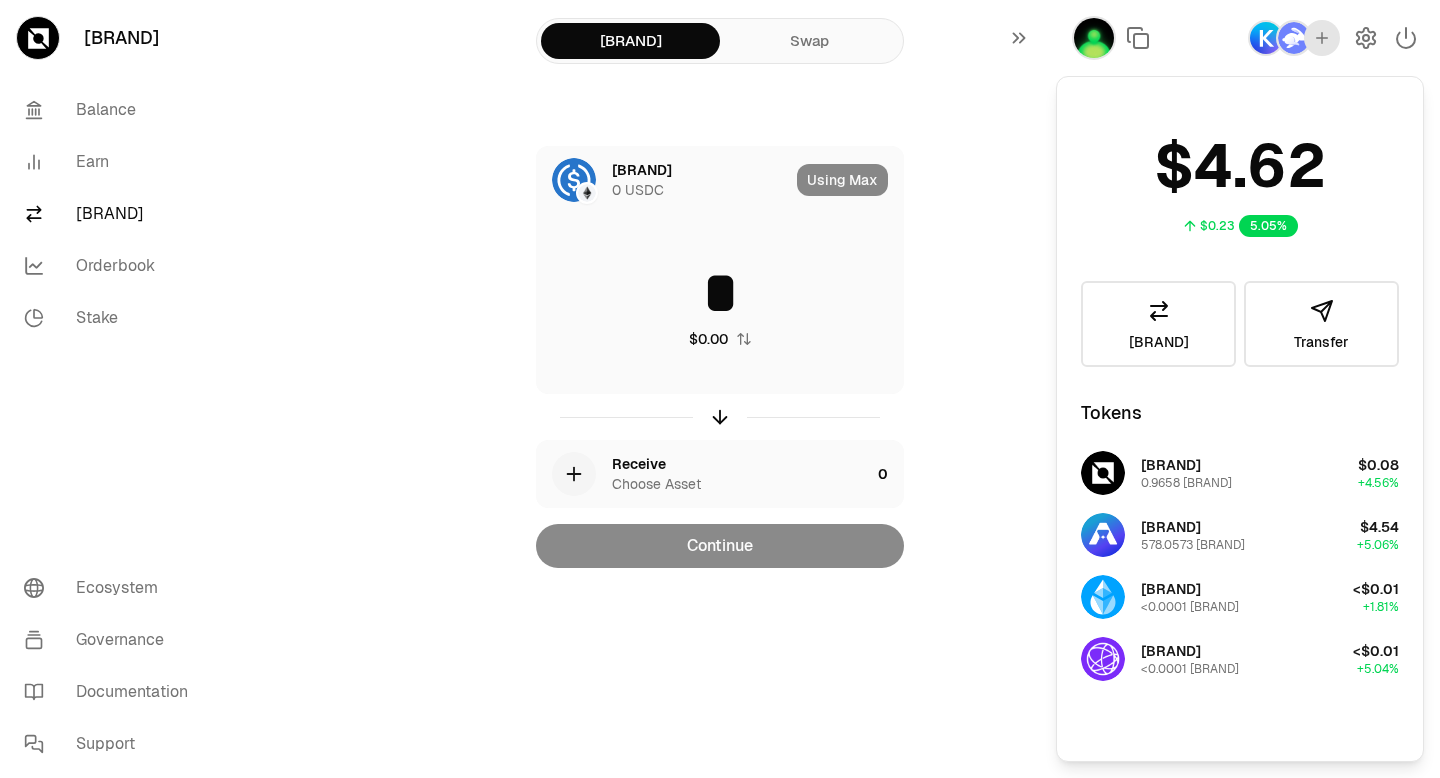 click at bounding box center [1322, 38] 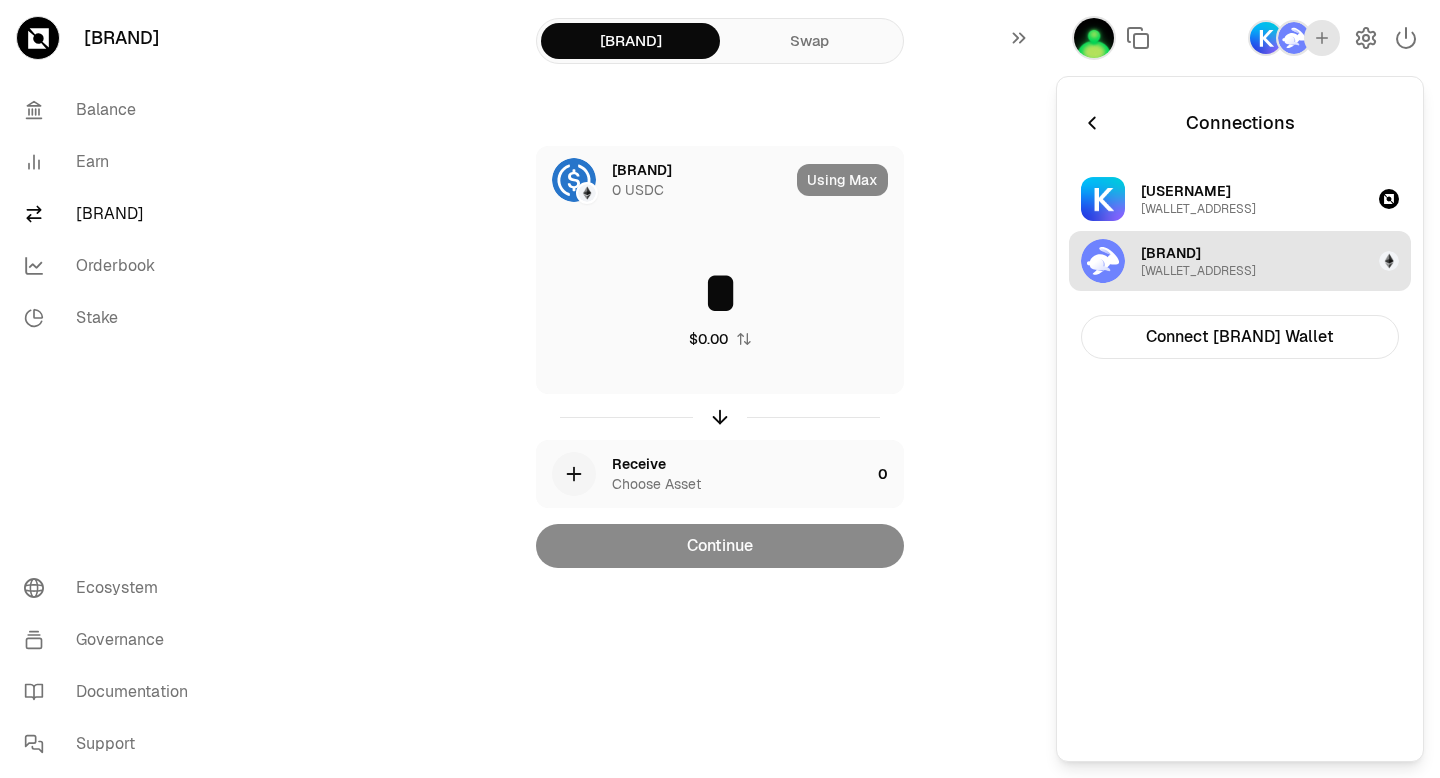 click on "Rabby Wallet 0x7bB05D02Aa8...Fb7" at bounding box center (1240, 261) 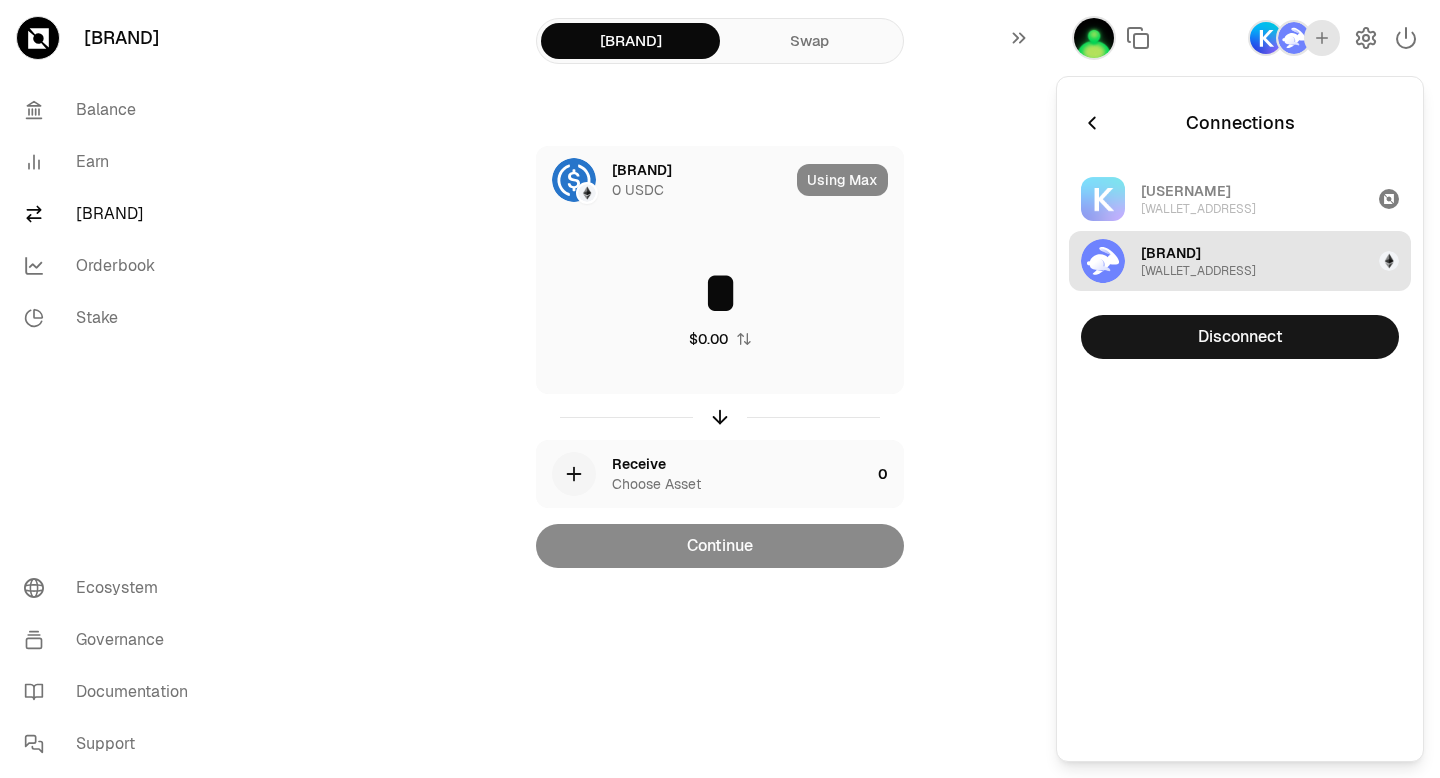 click on "USDC 0 USDC Using Max * $0.00 Receive Choose Asset 0 Continue" at bounding box center [720, 357] 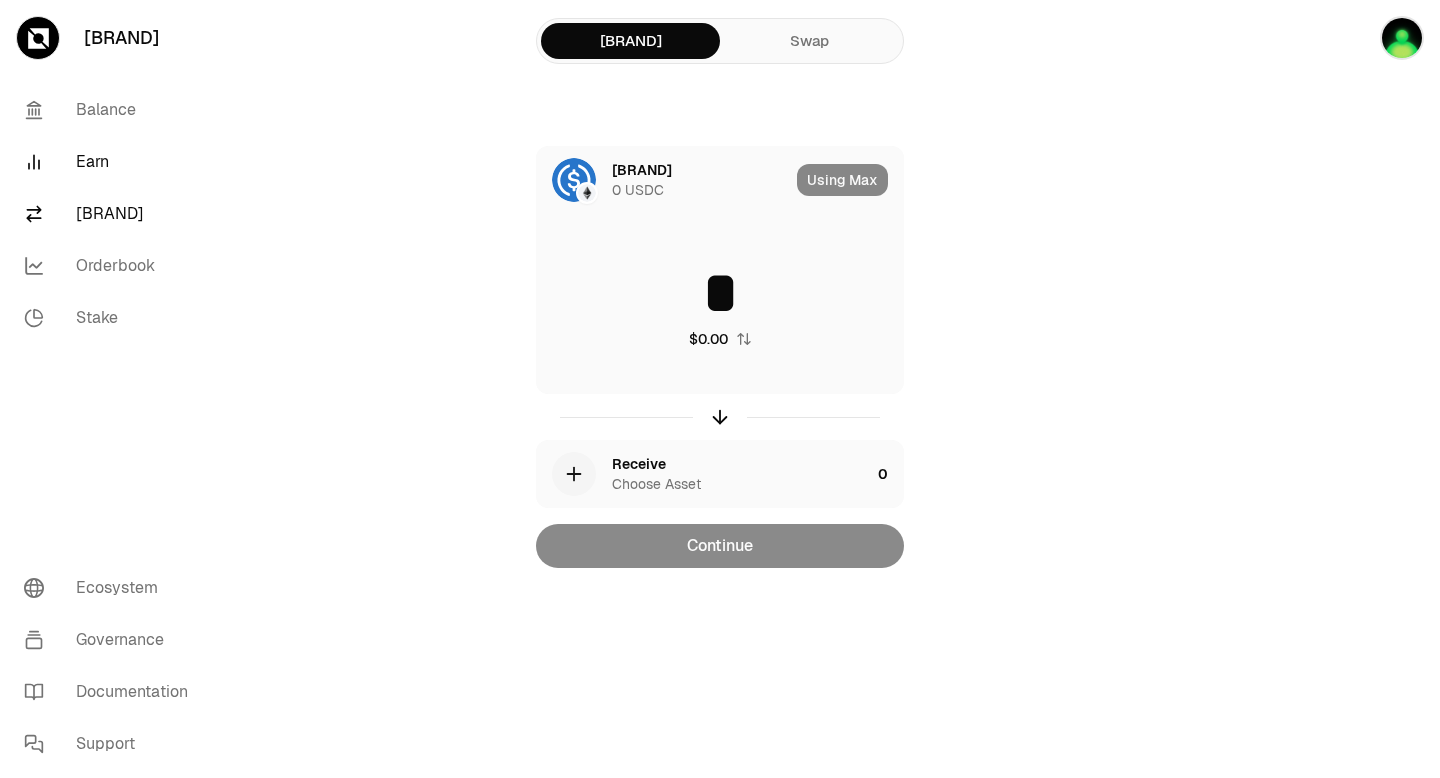 click on "Earn" at bounding box center [112, 162] 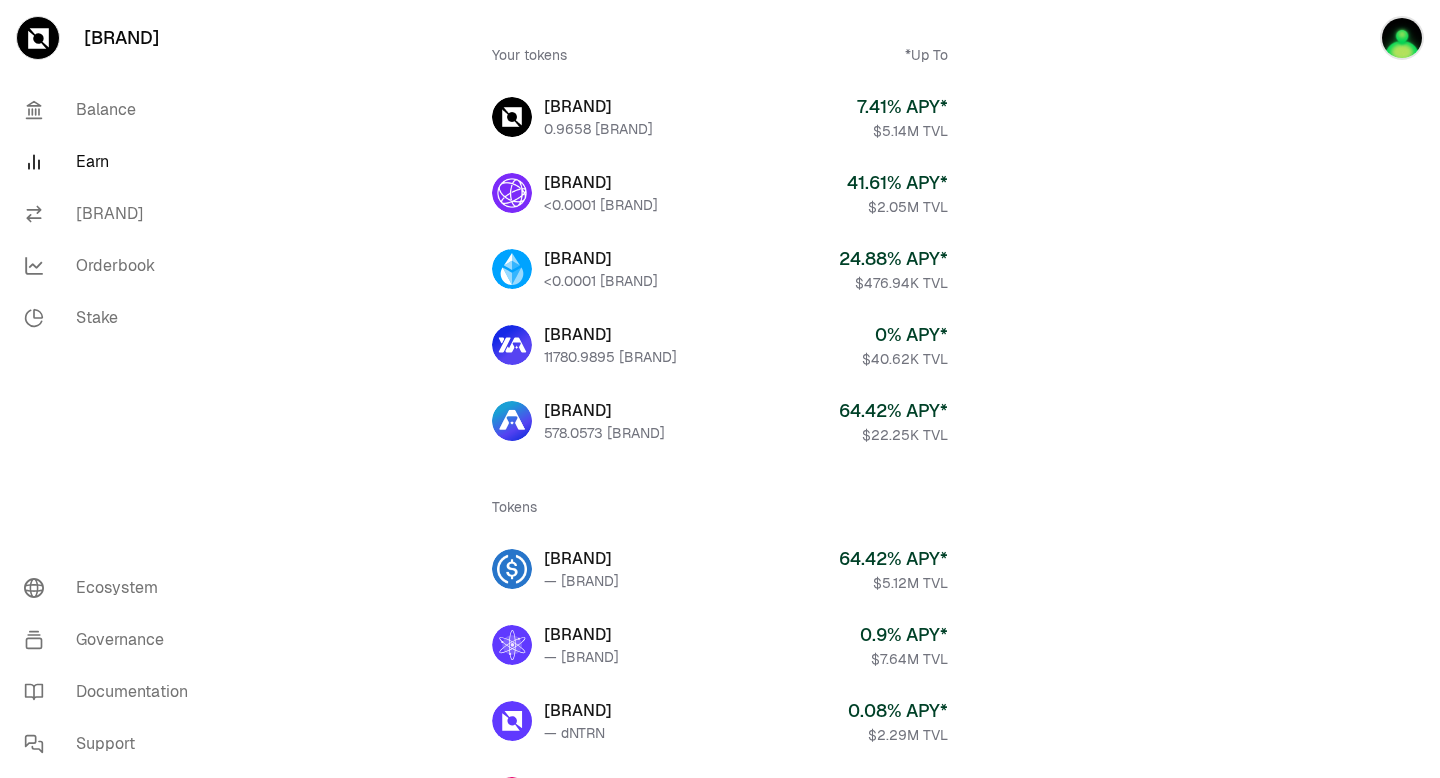 scroll, scrollTop: 142, scrollLeft: 0, axis: vertical 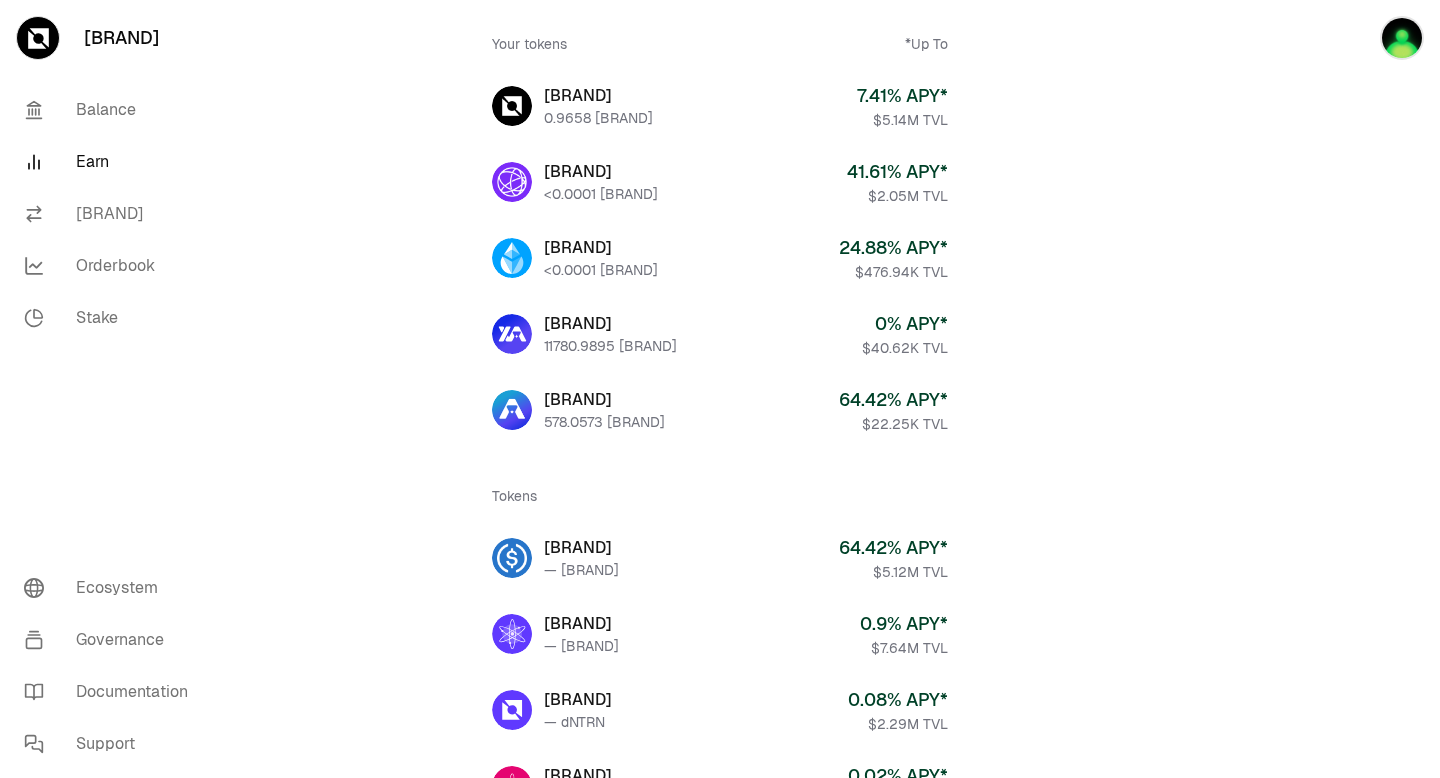 click on "578.0573 ASTRO" at bounding box center [604, 422] 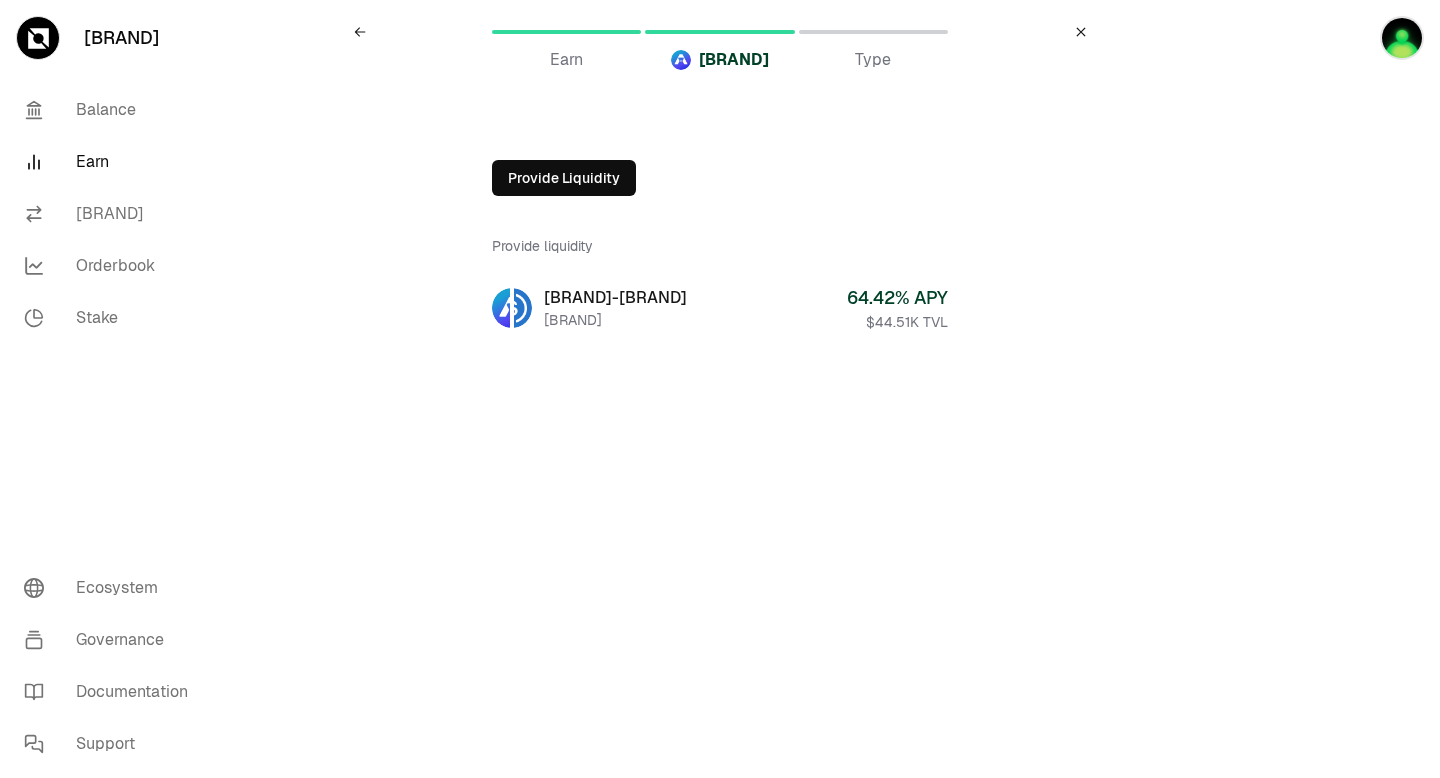 click on "Astroport" at bounding box center (615, 320) 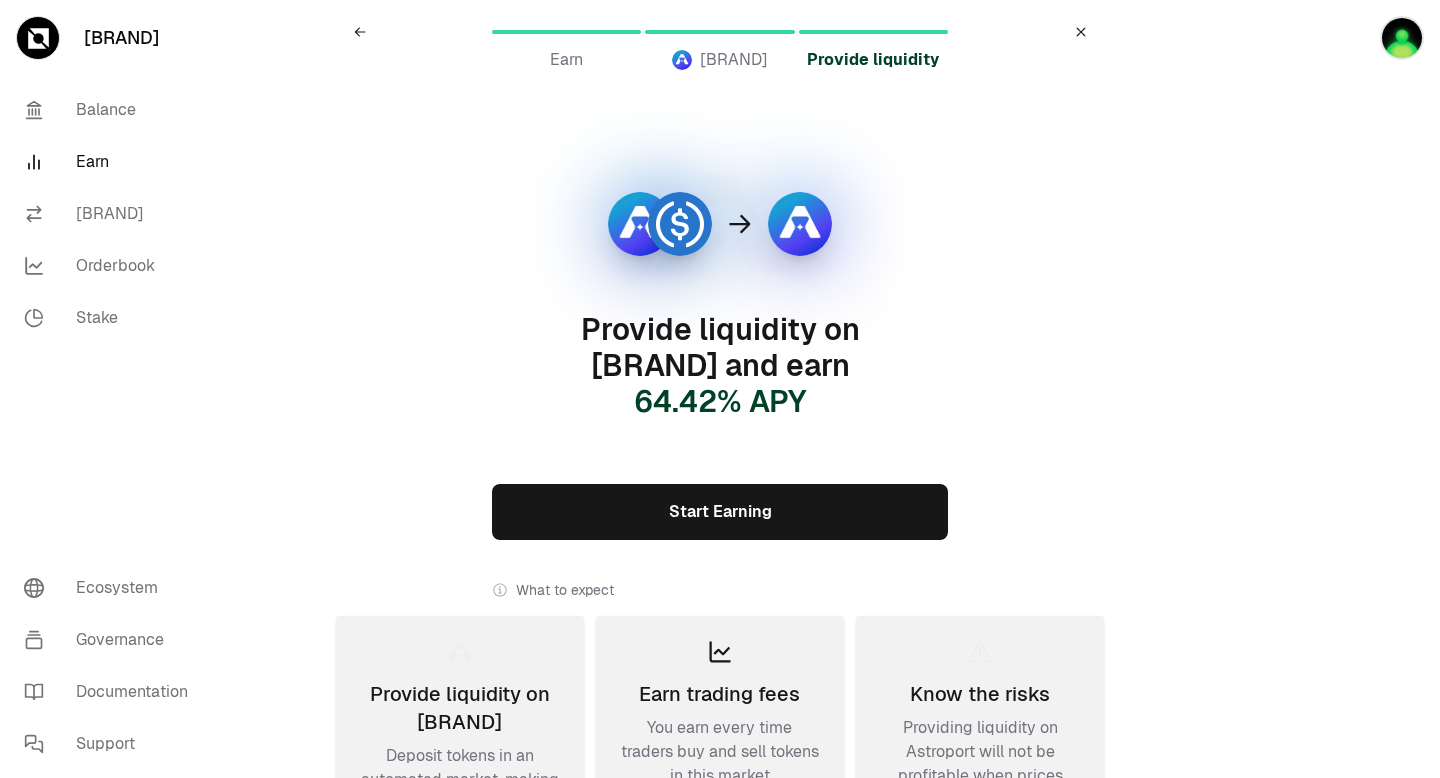 click on "Start Earning" at bounding box center [720, 512] 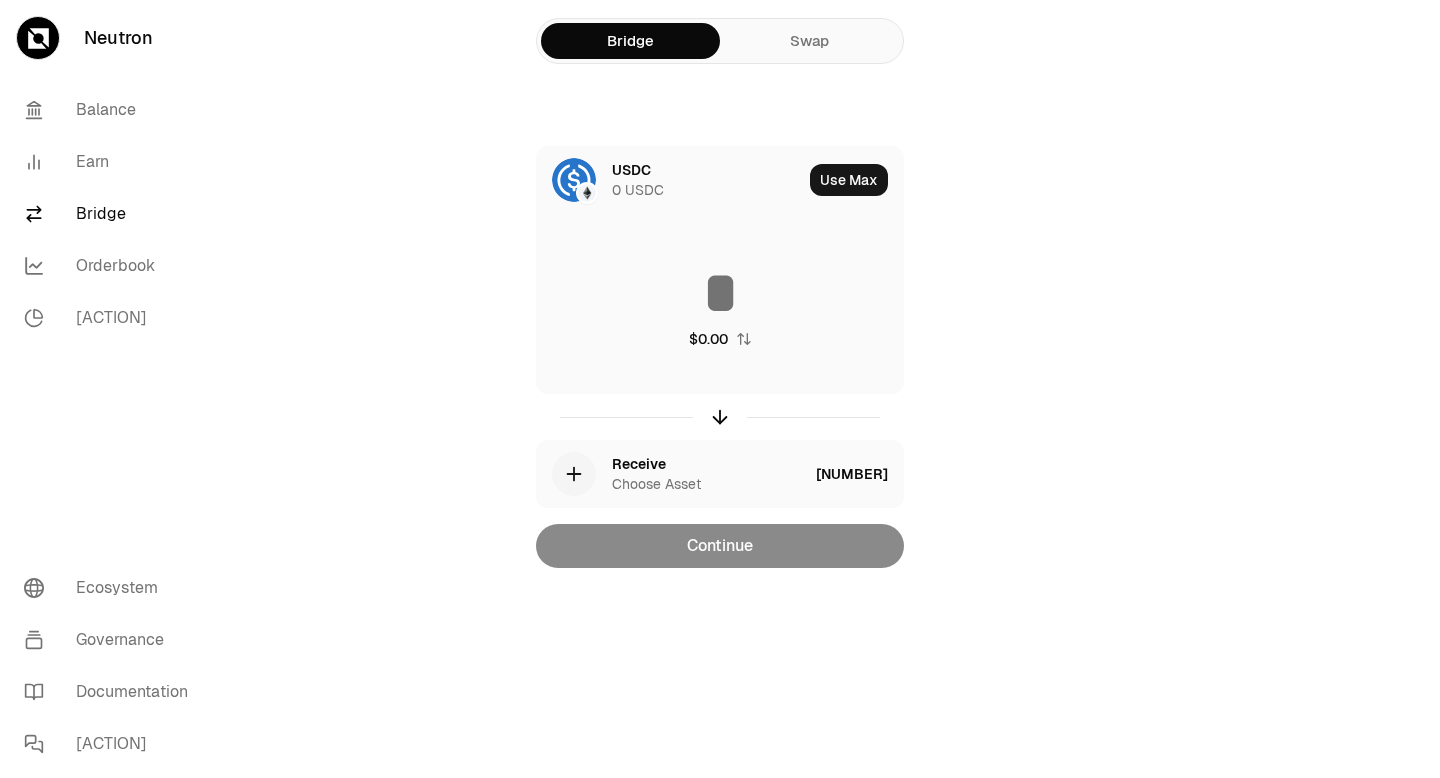 scroll, scrollTop: 0, scrollLeft: 0, axis: both 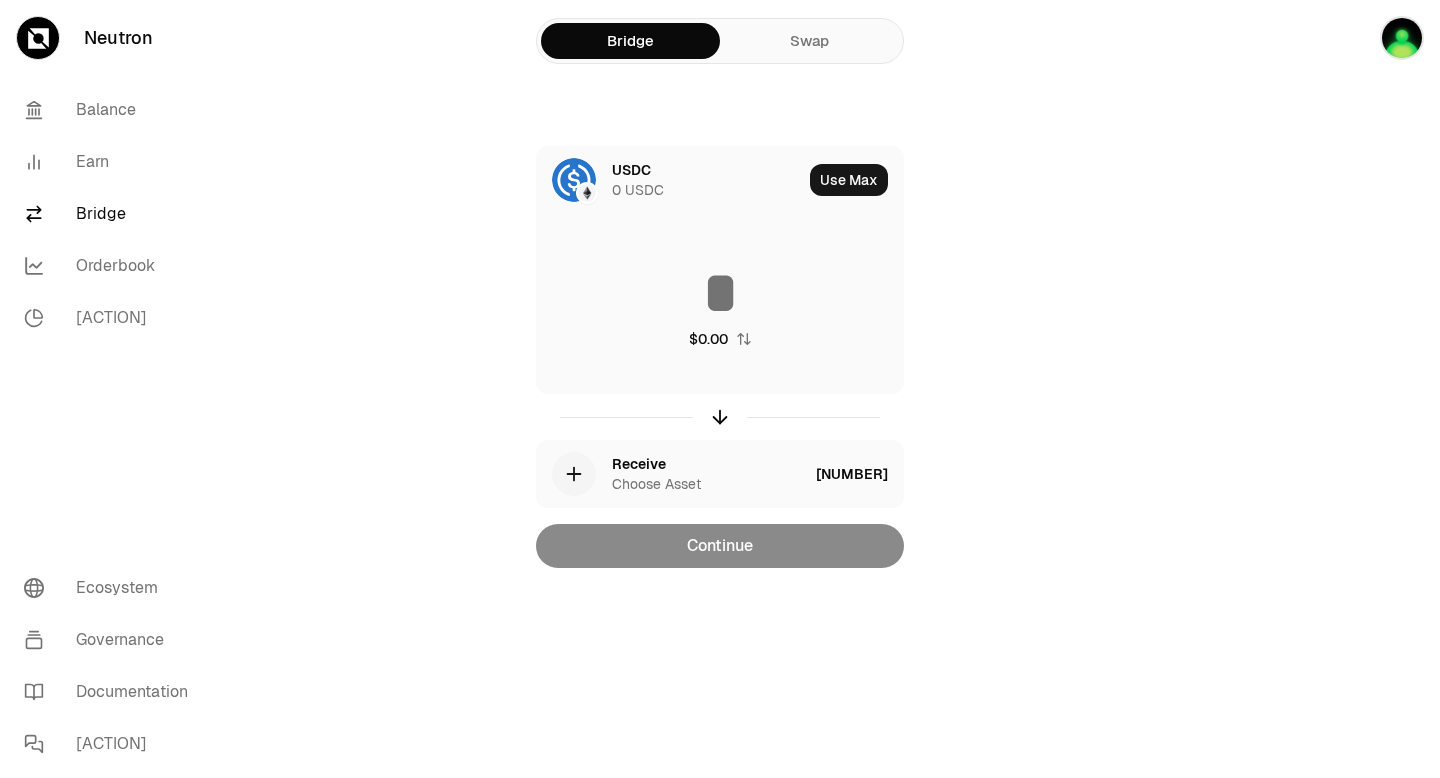 click on "USDC 0 USDC" at bounding box center [669, 180] 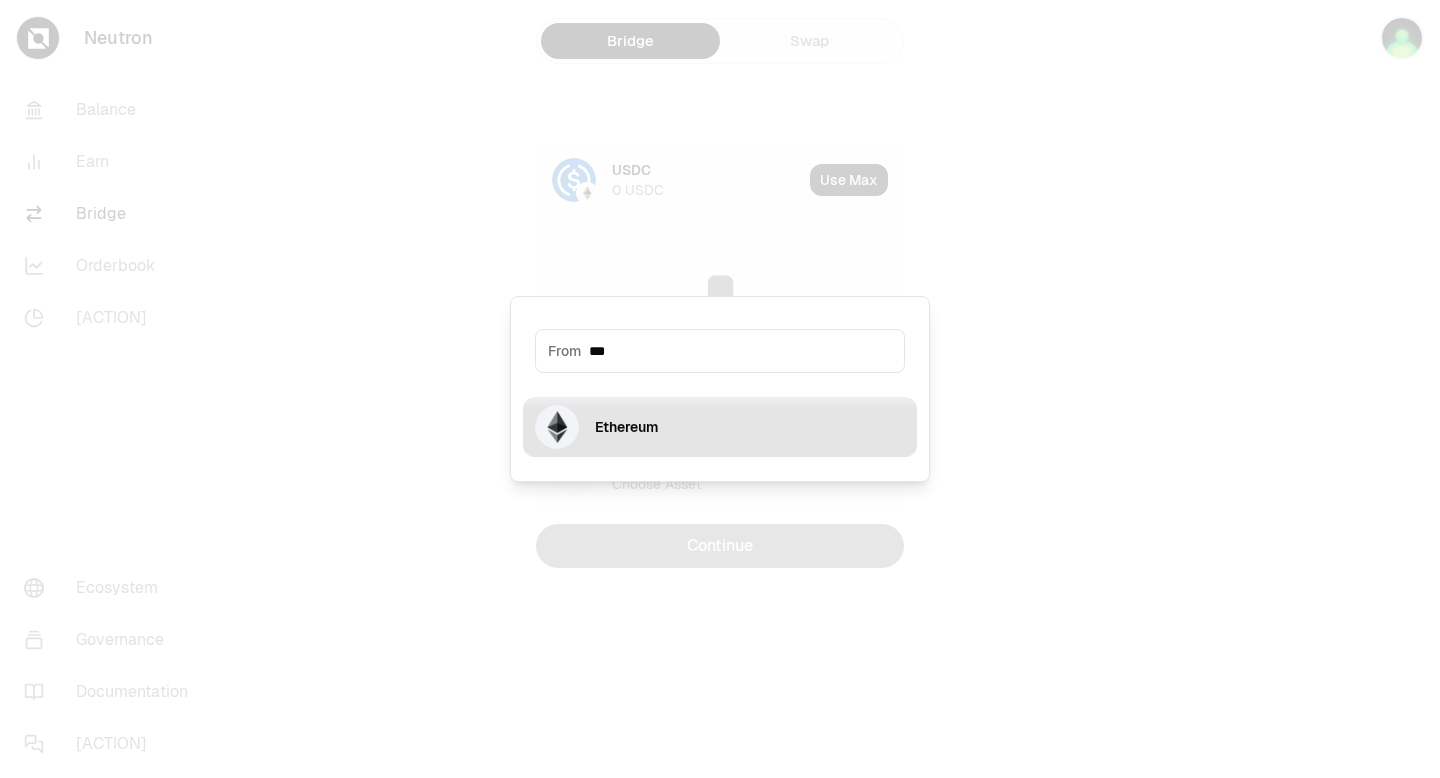 type on "***" 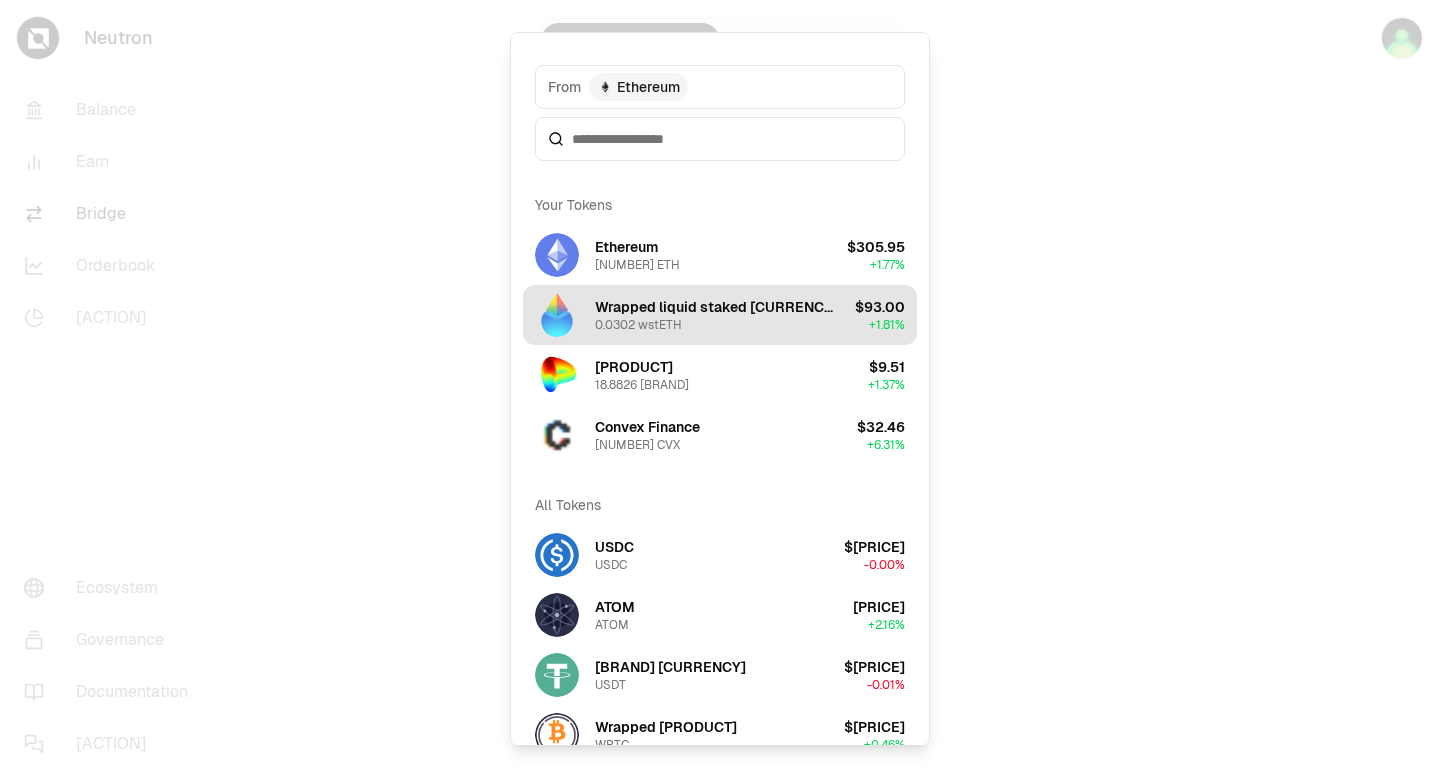 click on "Wrapped liquid staked [CURRENCY] 2.0" at bounding box center [717, 307] 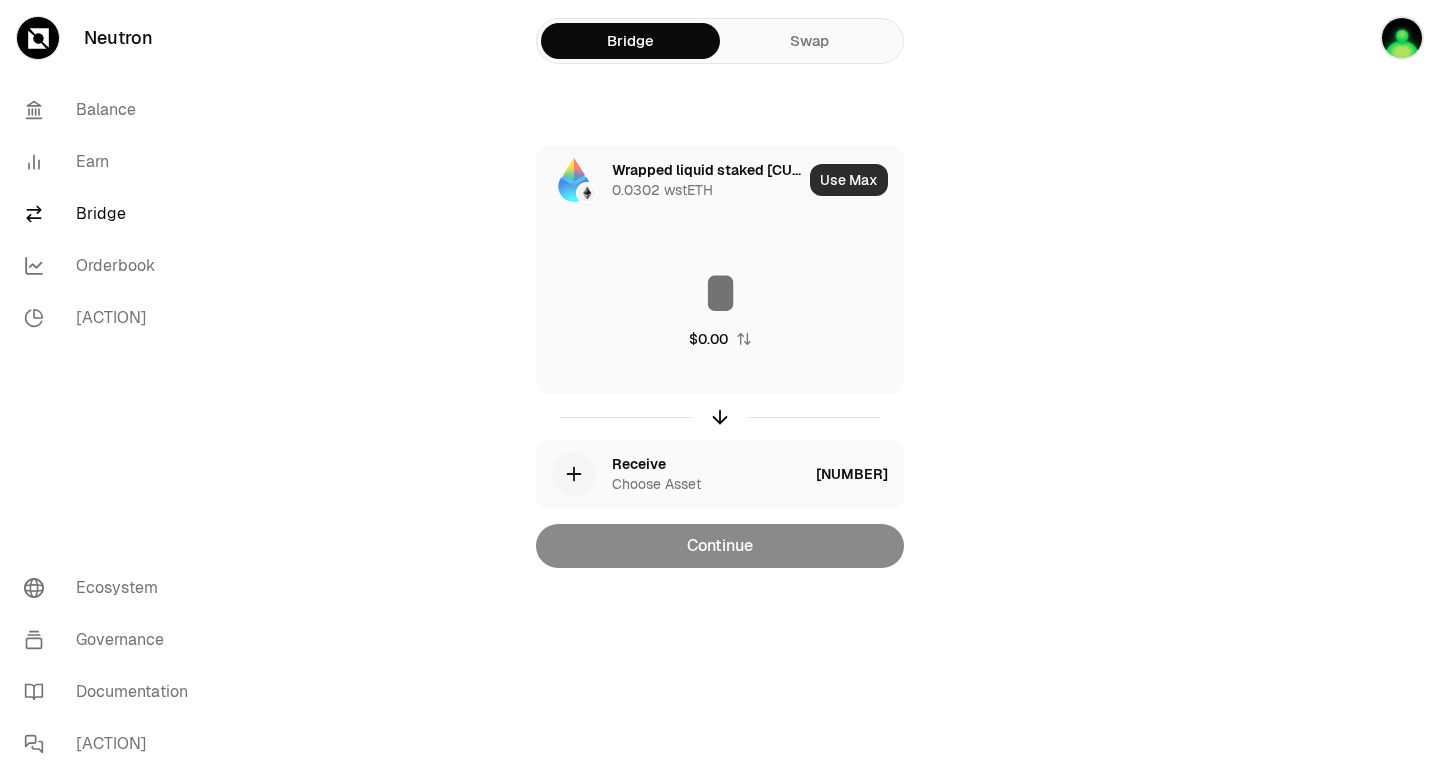 click on "Use Max" at bounding box center (849, 180) 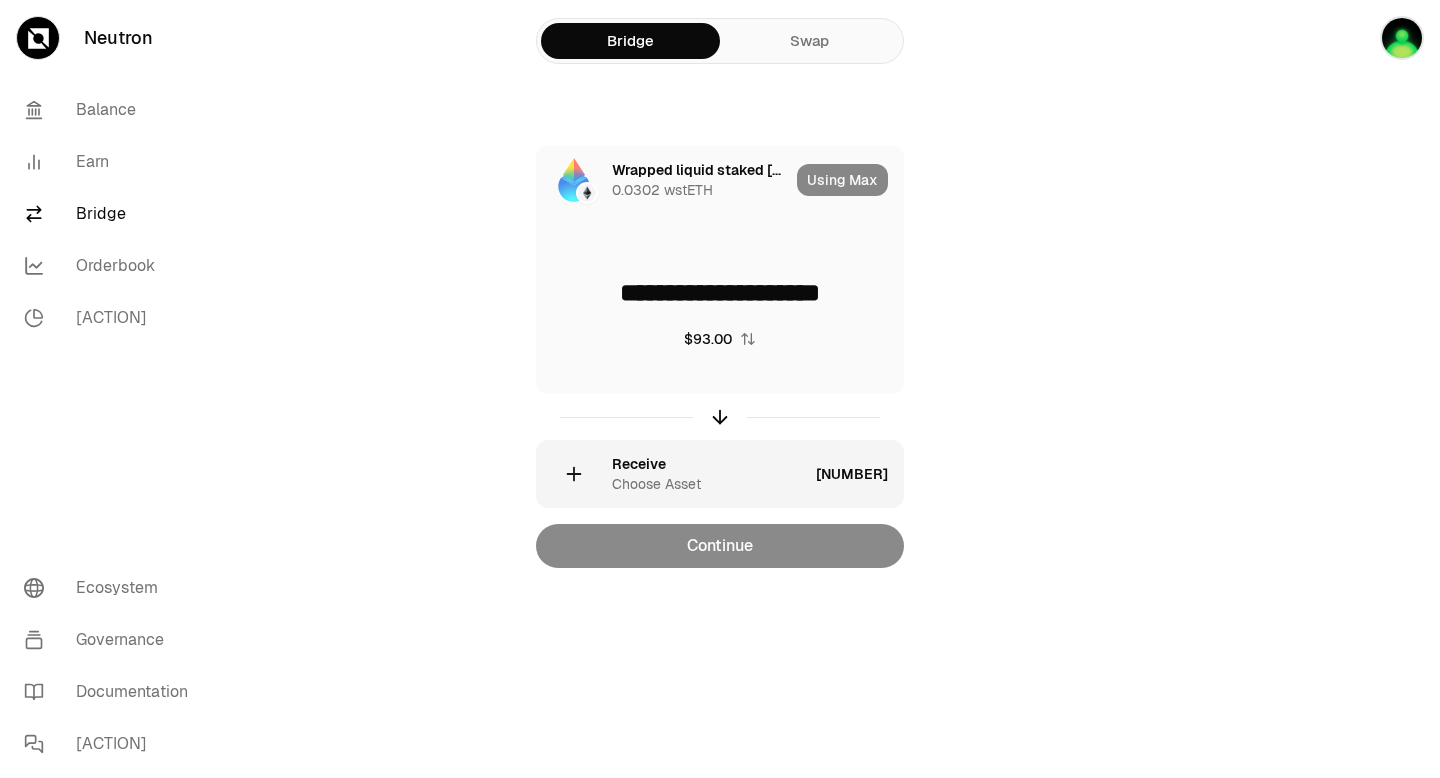 click on "Receive Choose Asset" at bounding box center [710, 474] 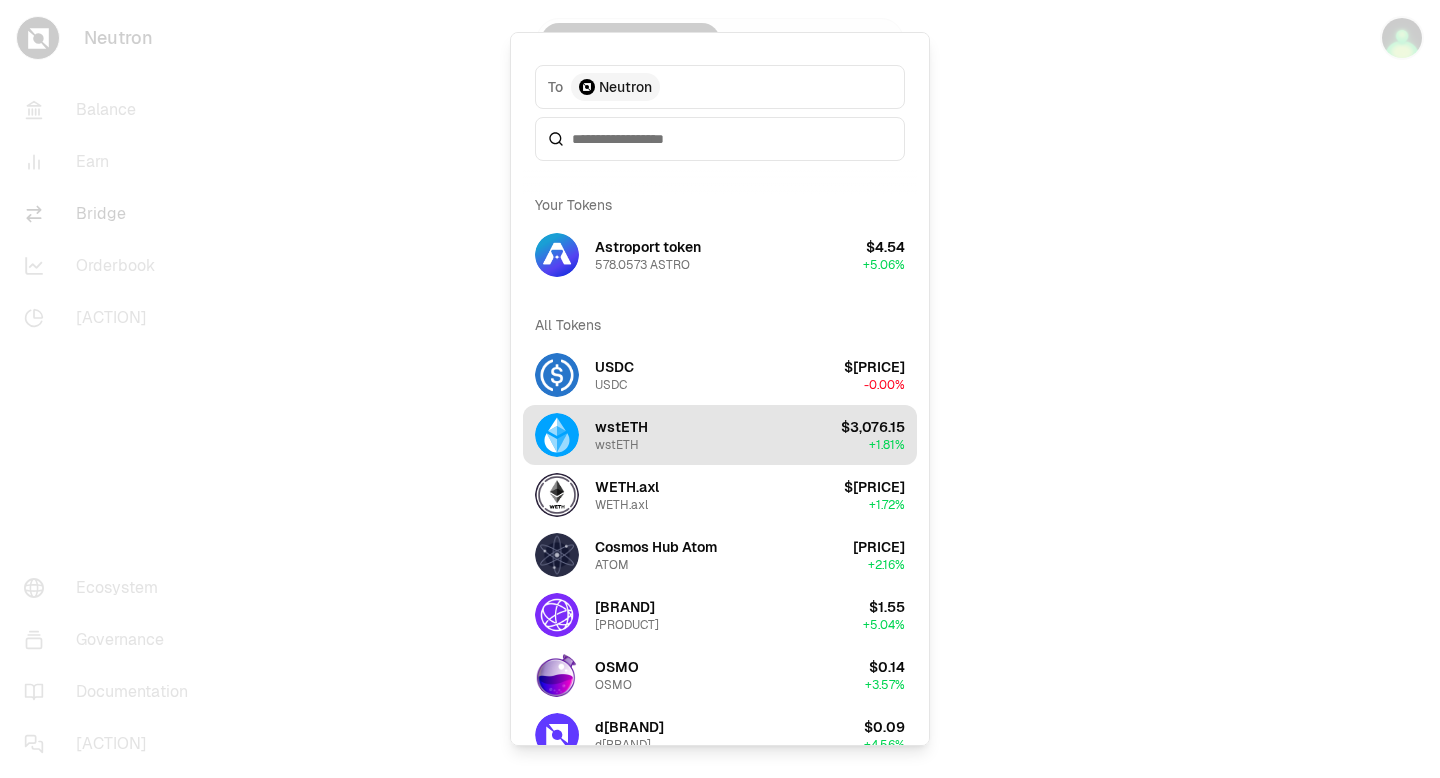 click on "[PRODUCT] [PRODUCT] $3,076.15 + 1.81%" at bounding box center (720, 435) 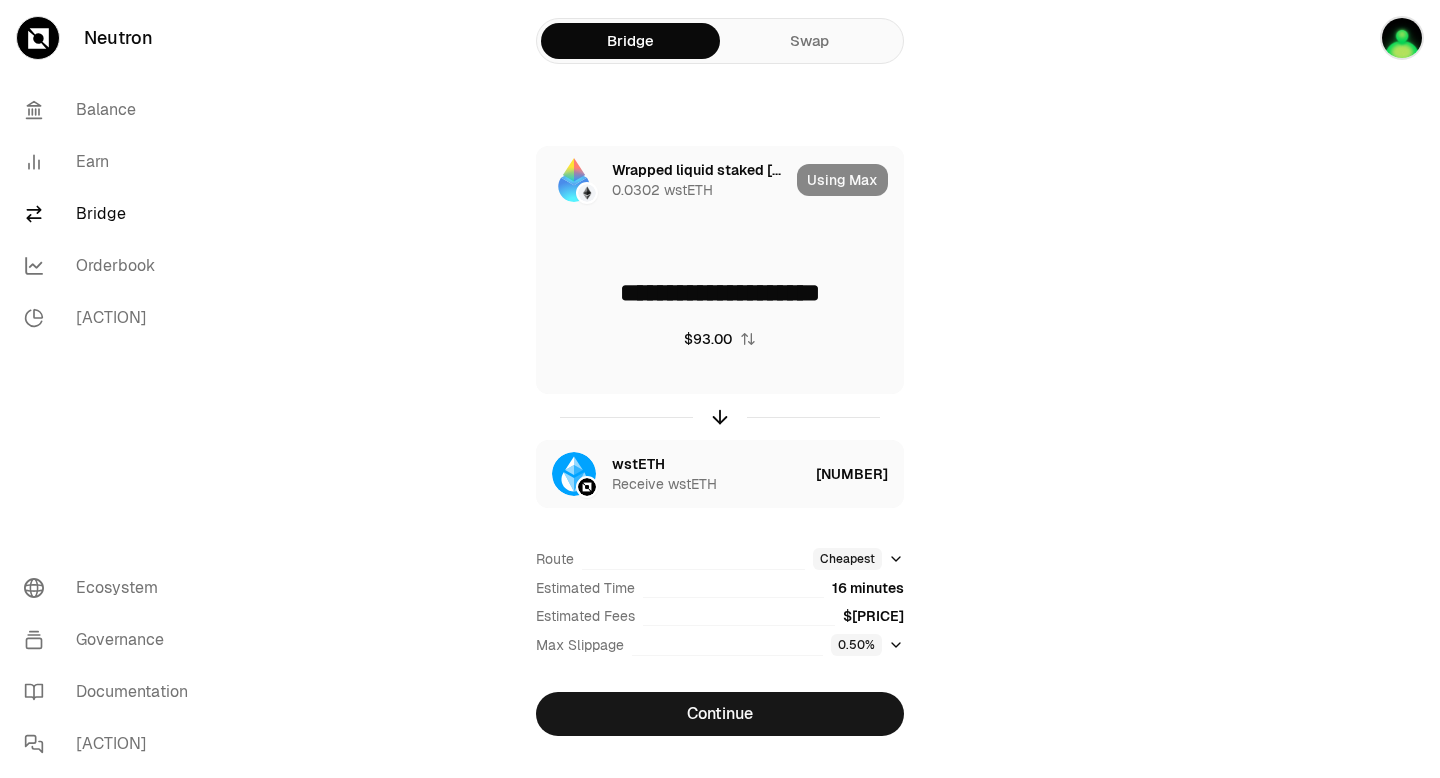 click on "Using Max" at bounding box center [850, 180] 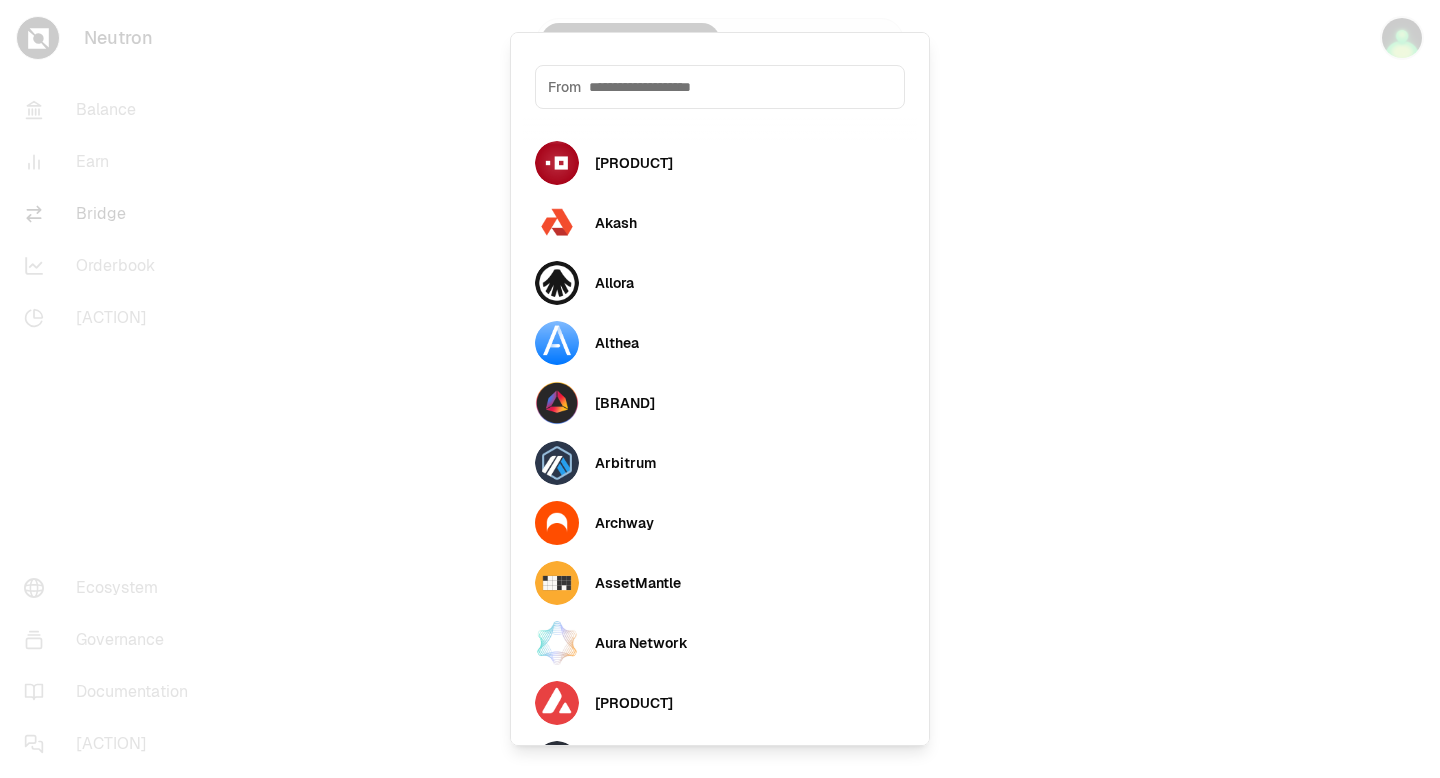 click at bounding box center (740, 87) 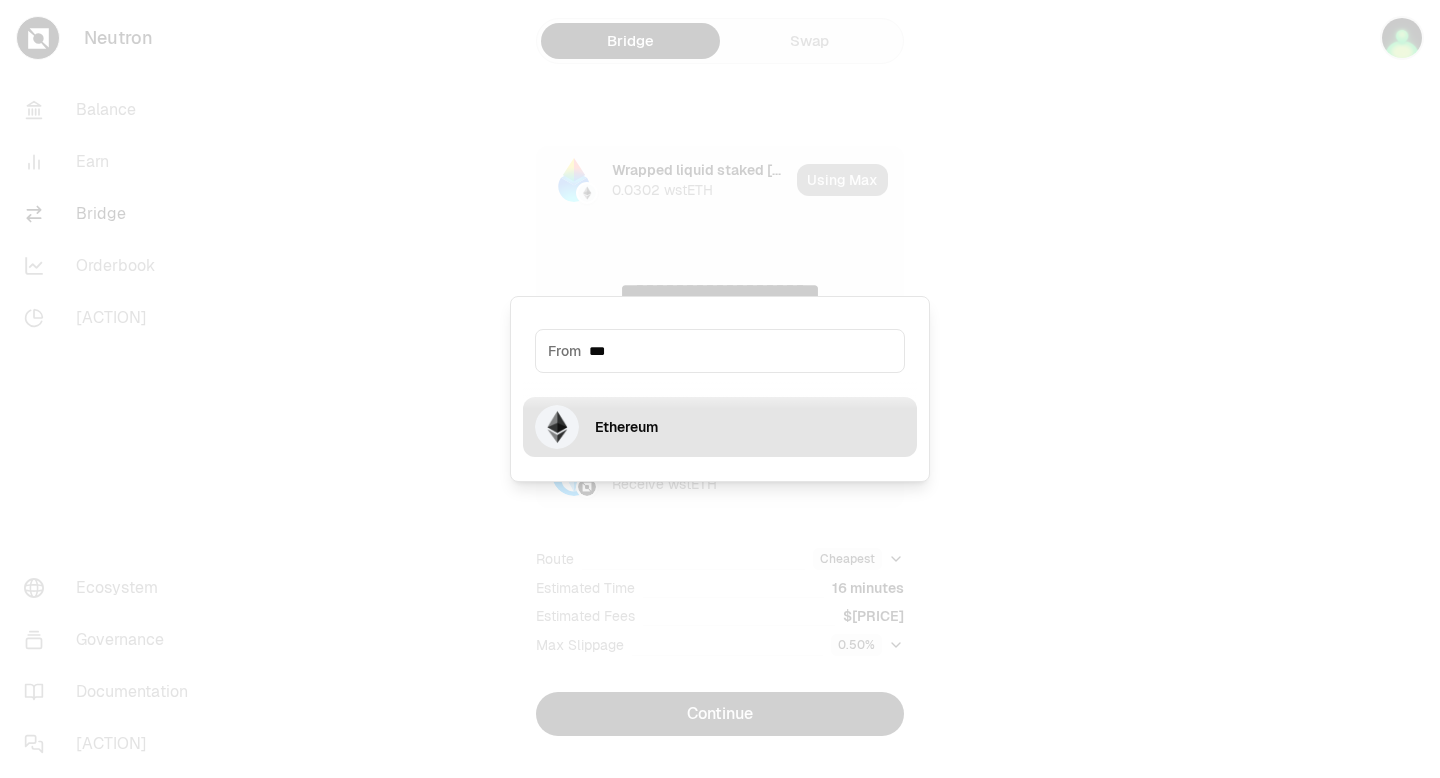 type on "***" 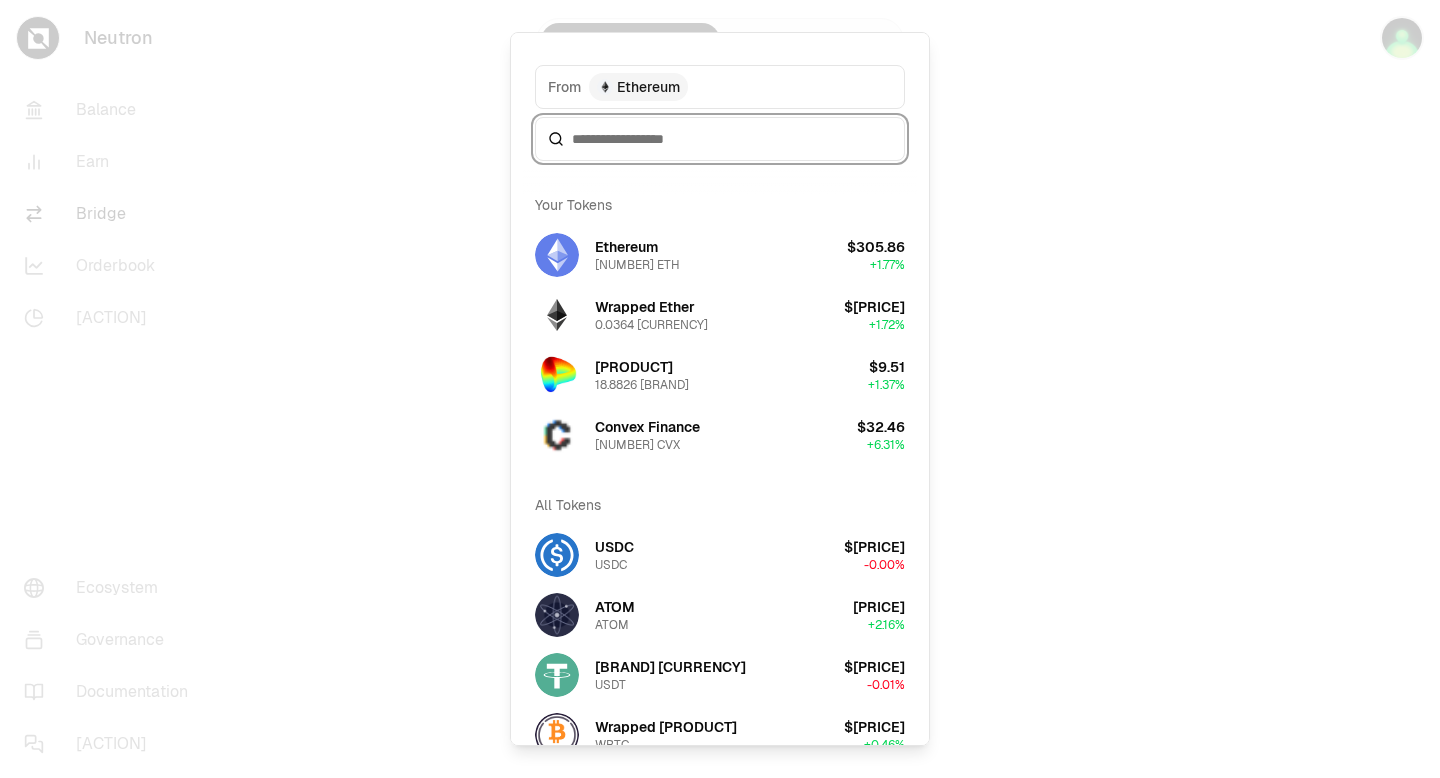 click at bounding box center [732, 139] 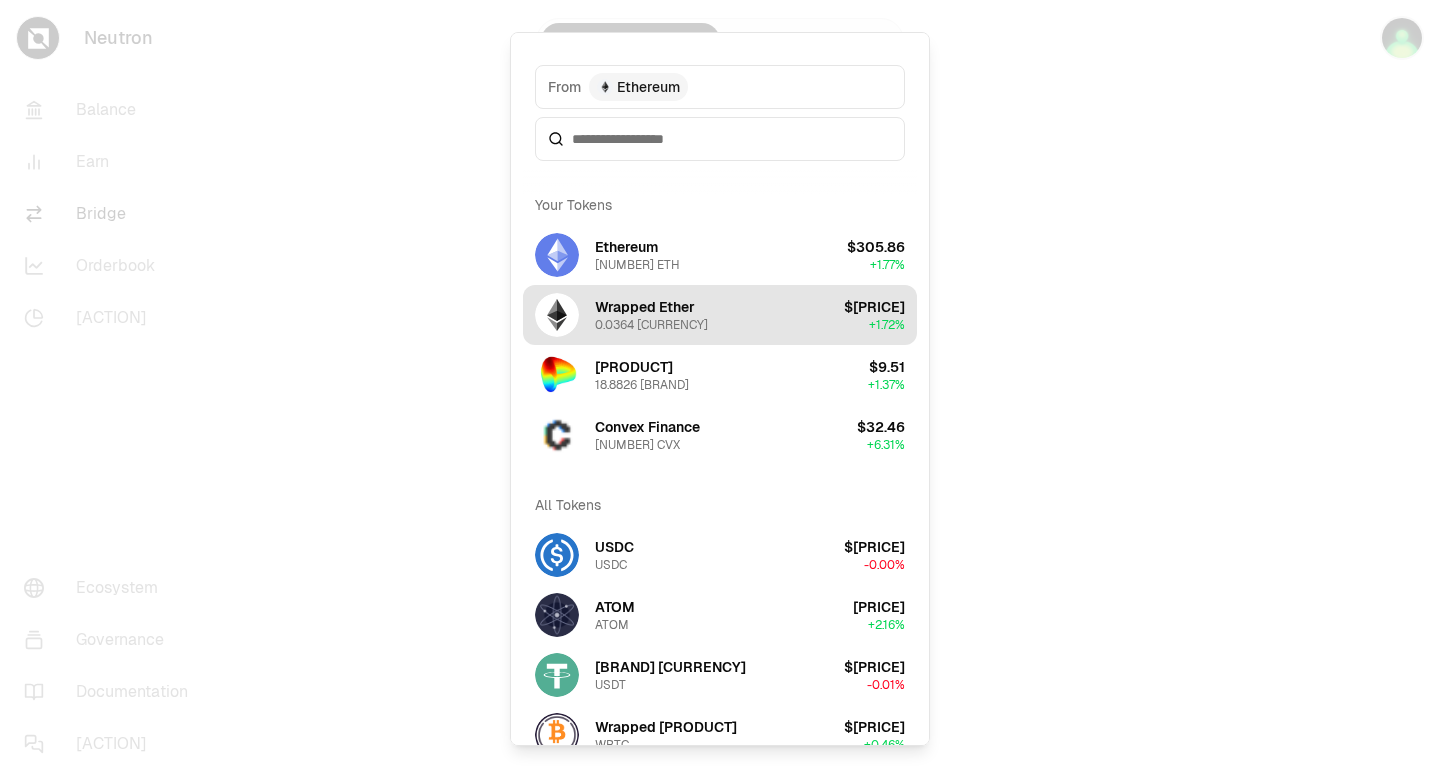 click on "Wrapped Ether" at bounding box center [645, 307] 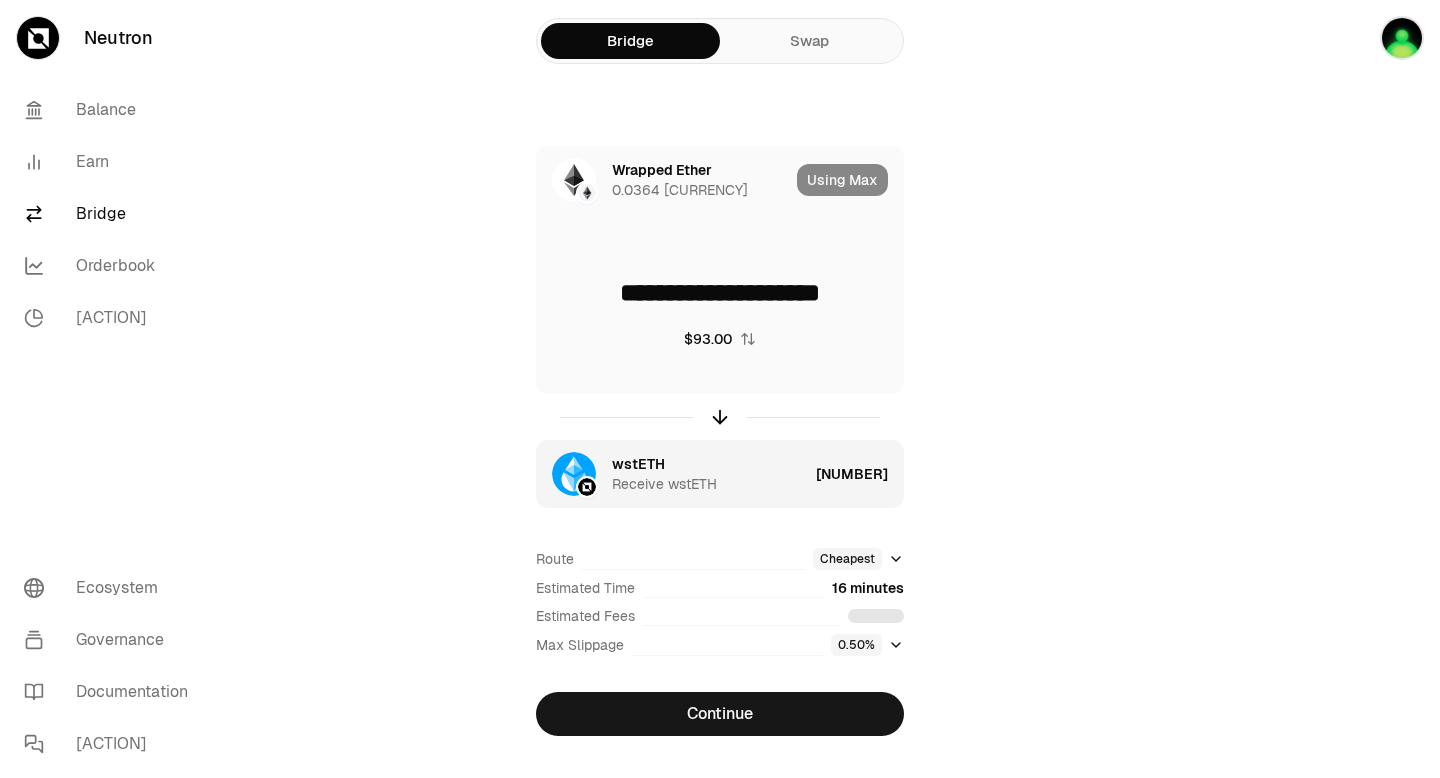 click on "wstETH Receive wstETH" at bounding box center (710, 474) 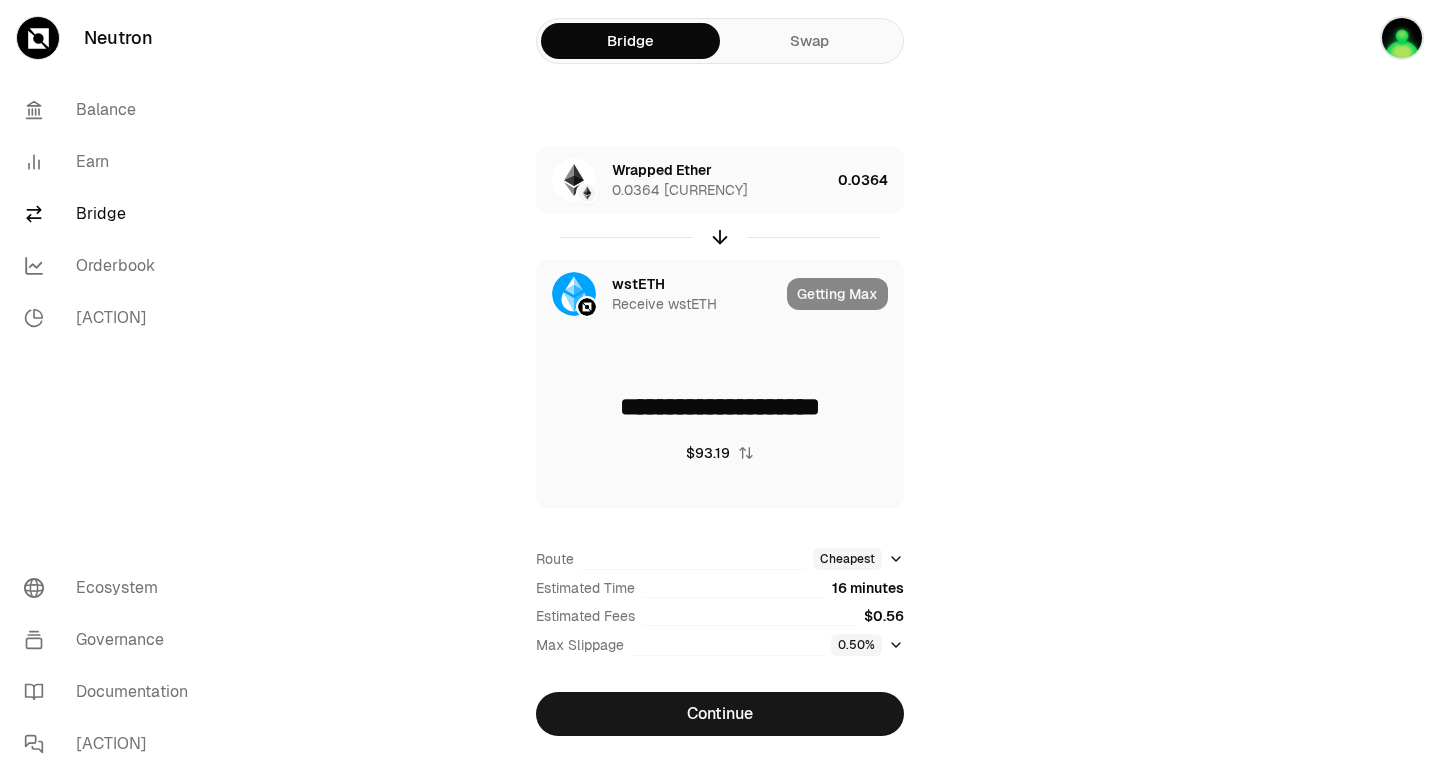click on "wstETH" at bounding box center (638, 284) 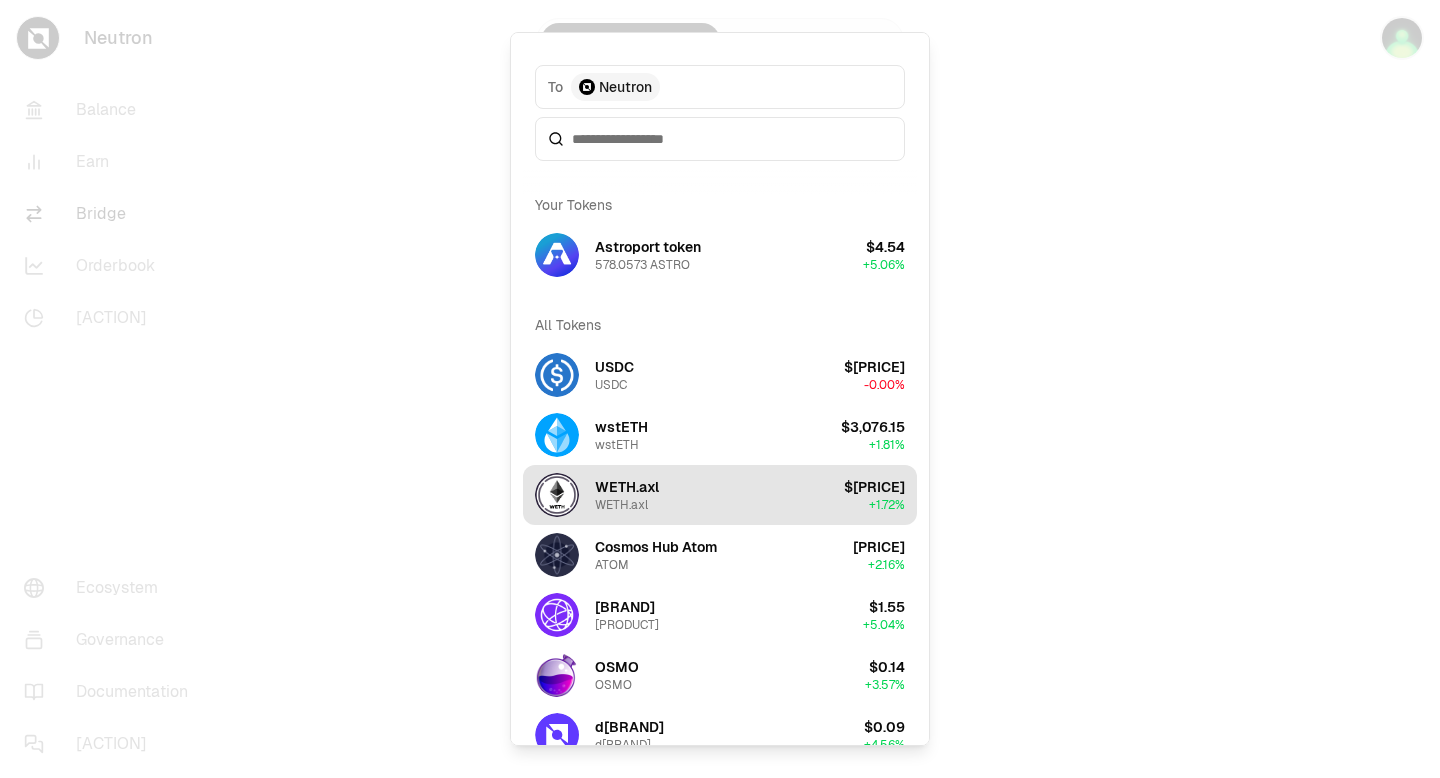 click on "WETH.axl" at bounding box center (621, 505) 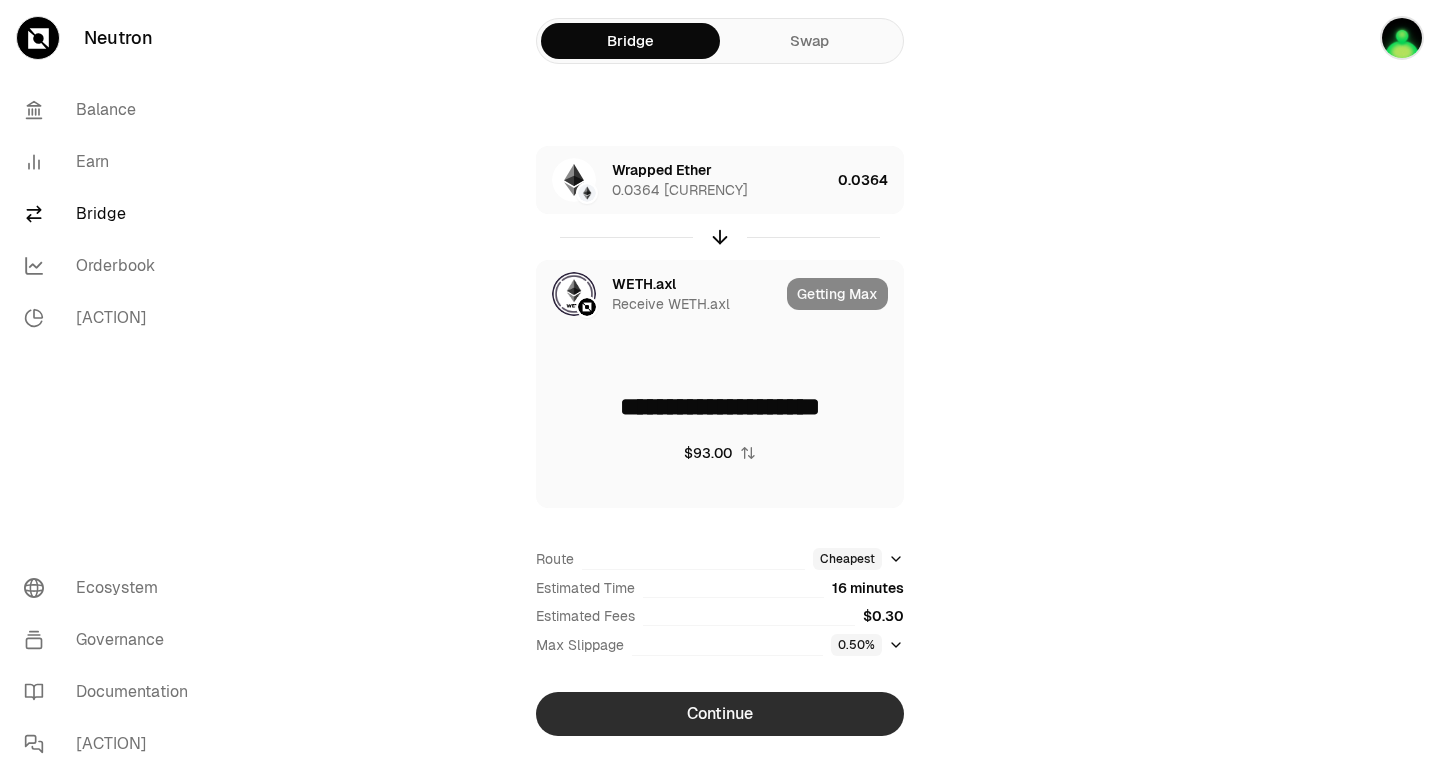 click on "Continue" at bounding box center (720, 714) 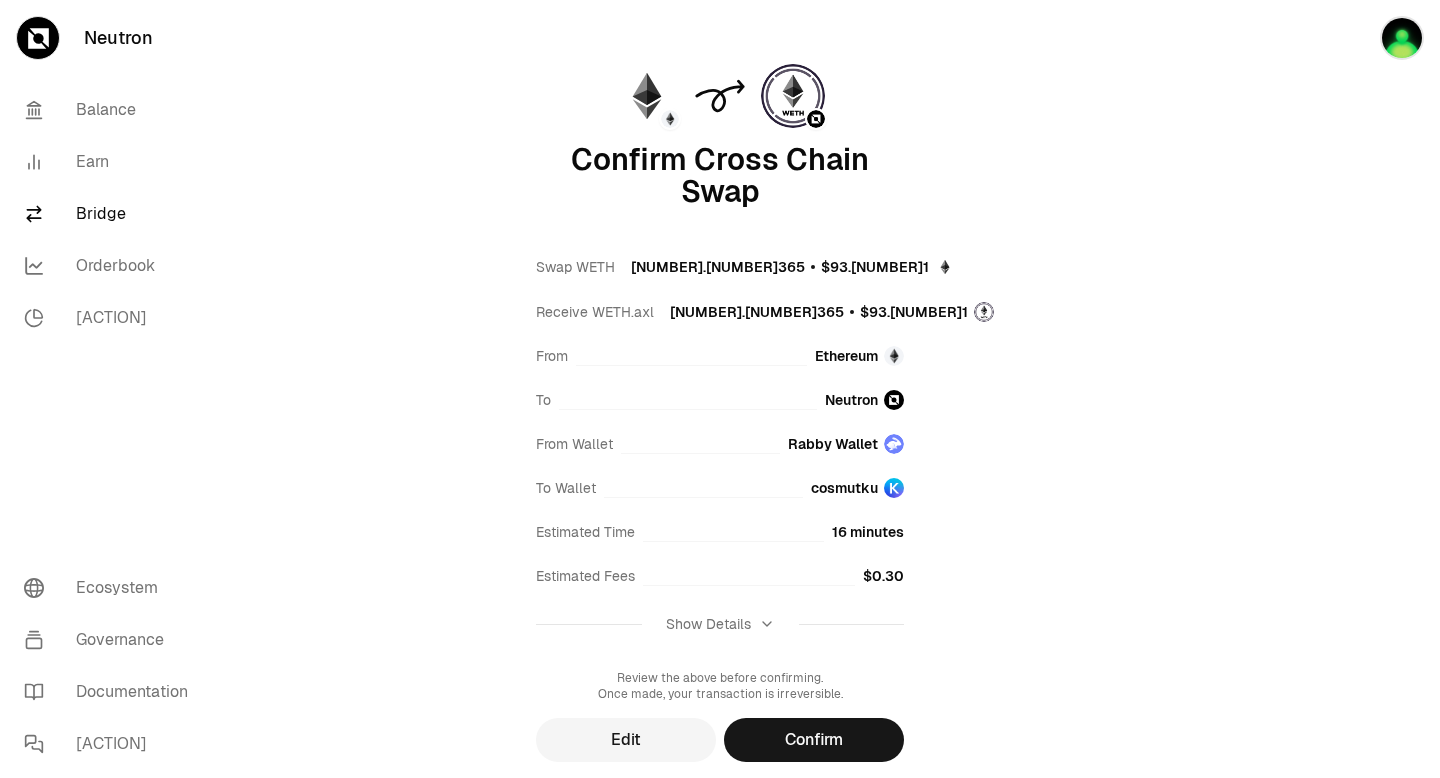 scroll, scrollTop: 109, scrollLeft: 0, axis: vertical 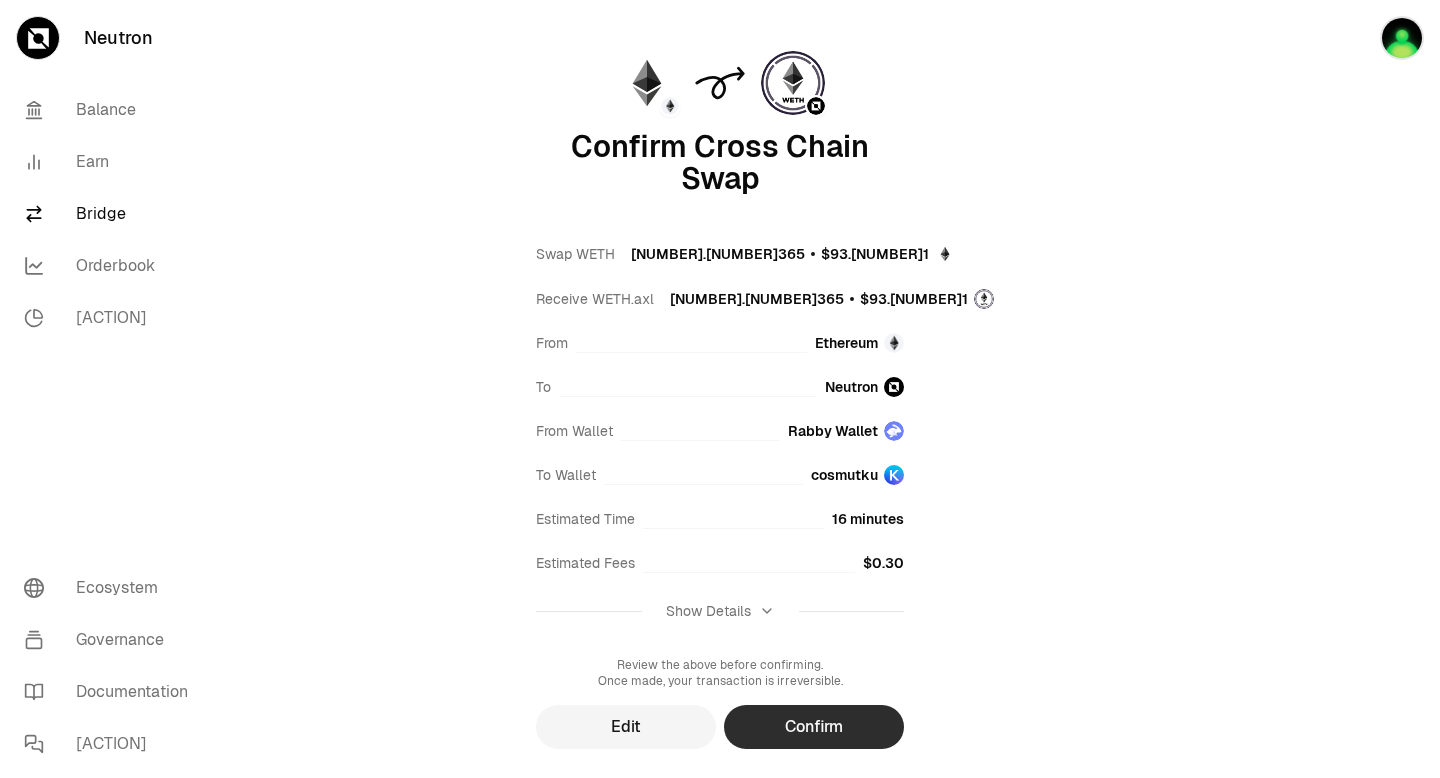 click on "Confirm" at bounding box center [814, 727] 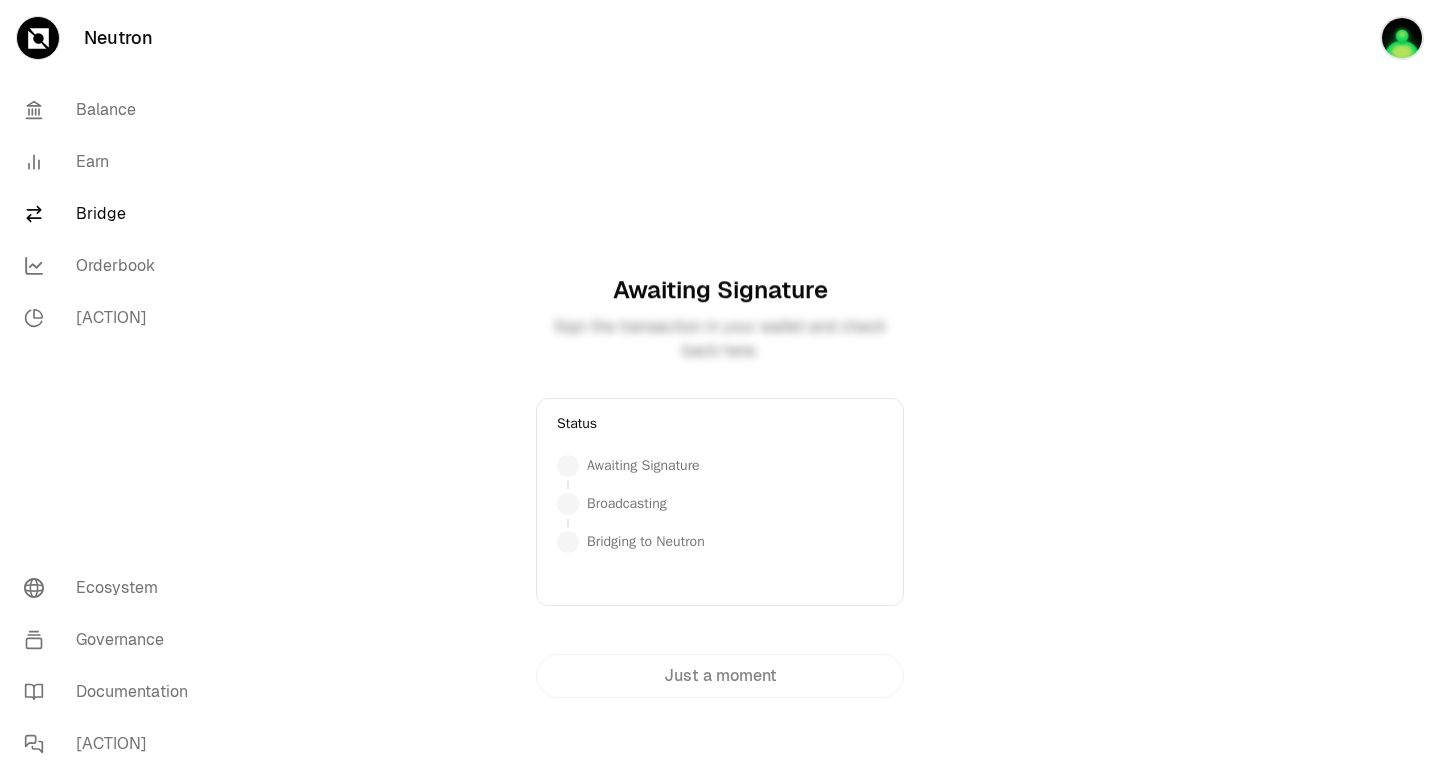 scroll, scrollTop: 90, scrollLeft: 0, axis: vertical 